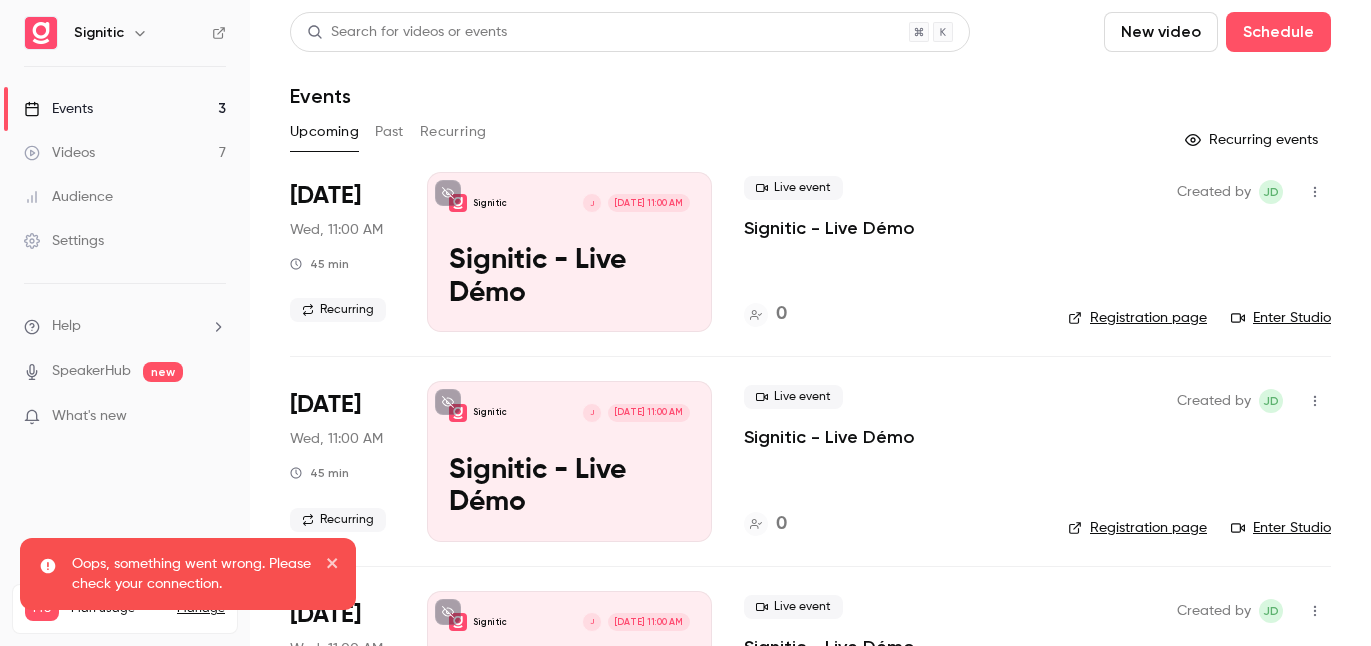 scroll, scrollTop: 0, scrollLeft: 0, axis: both 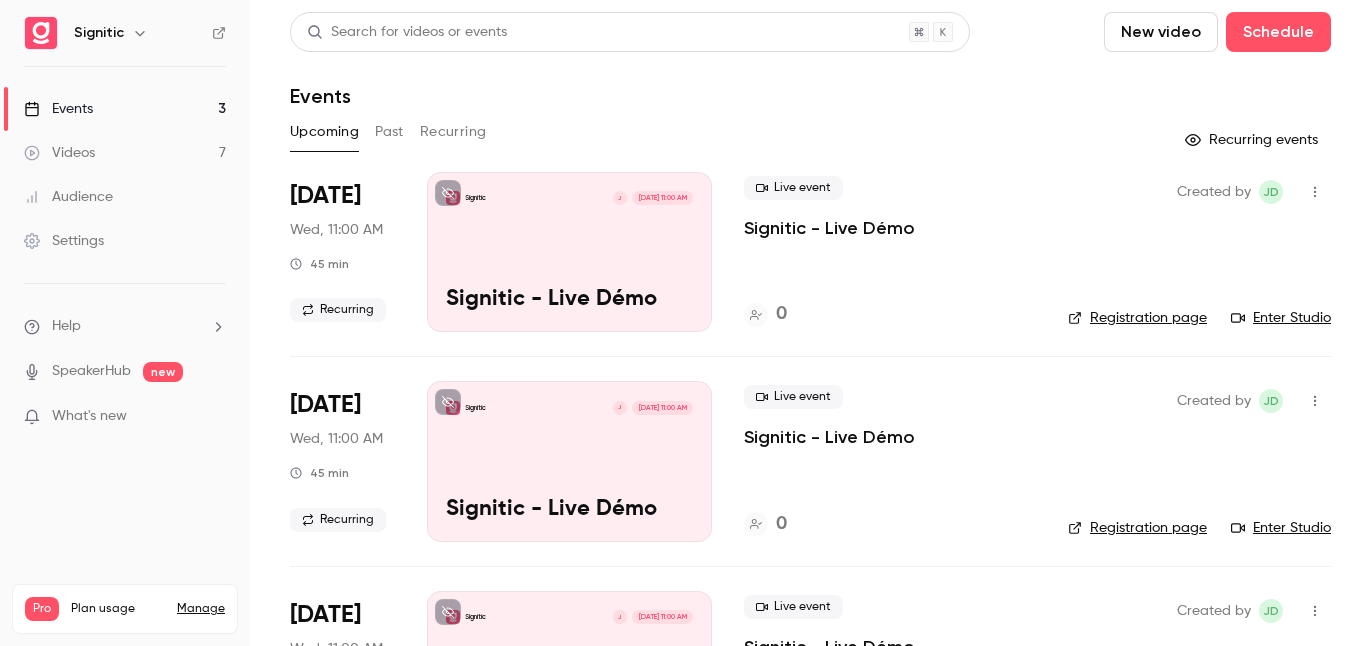 click 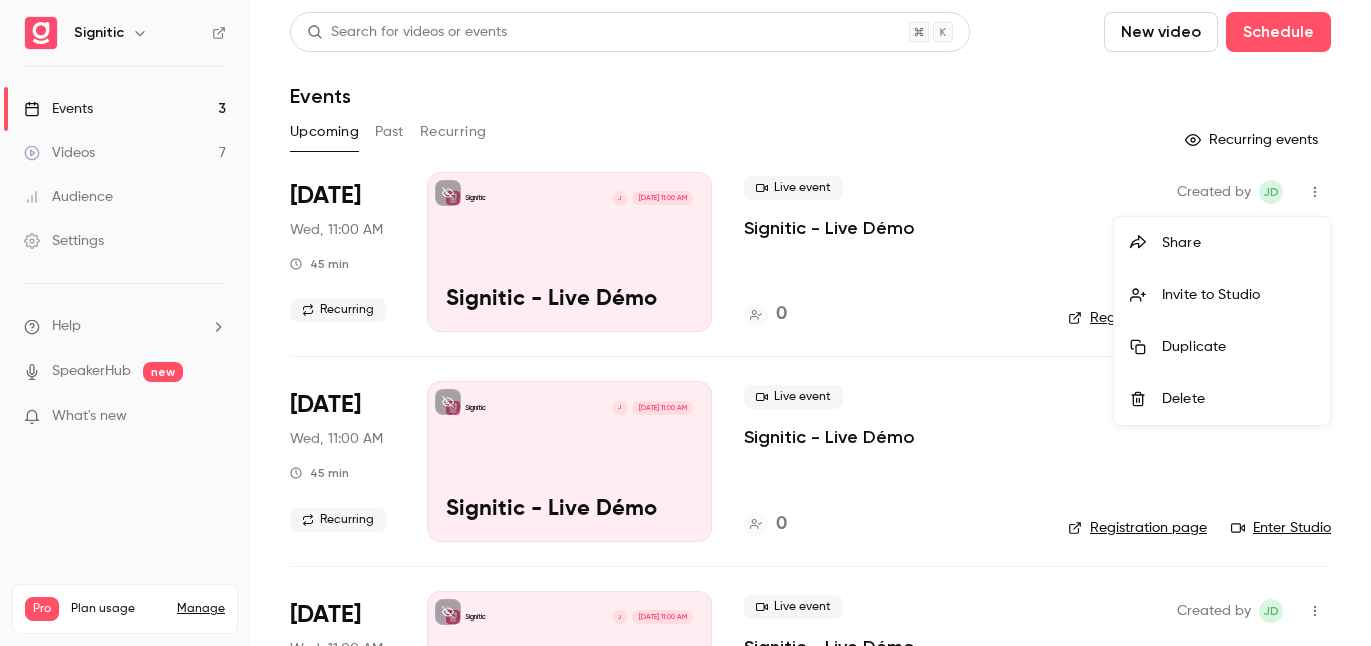 click on "Delete" at bounding box center [1238, 399] 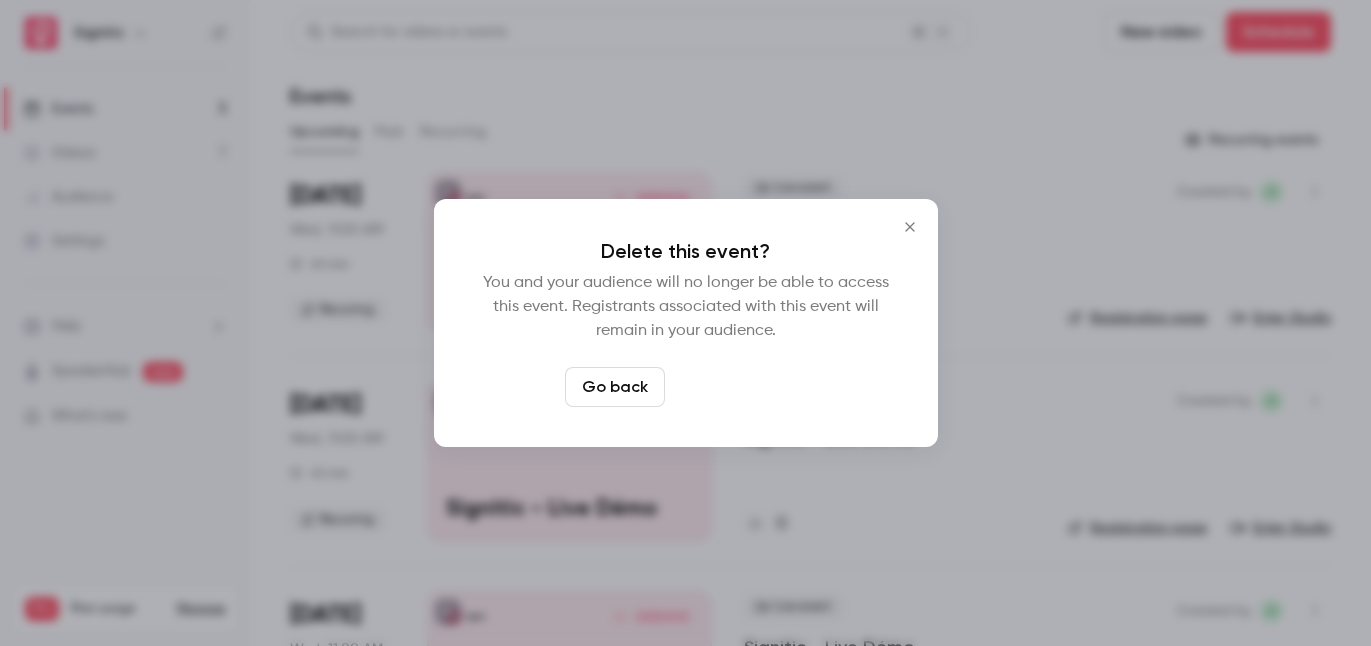 click on "Delete event" at bounding box center (740, 387) 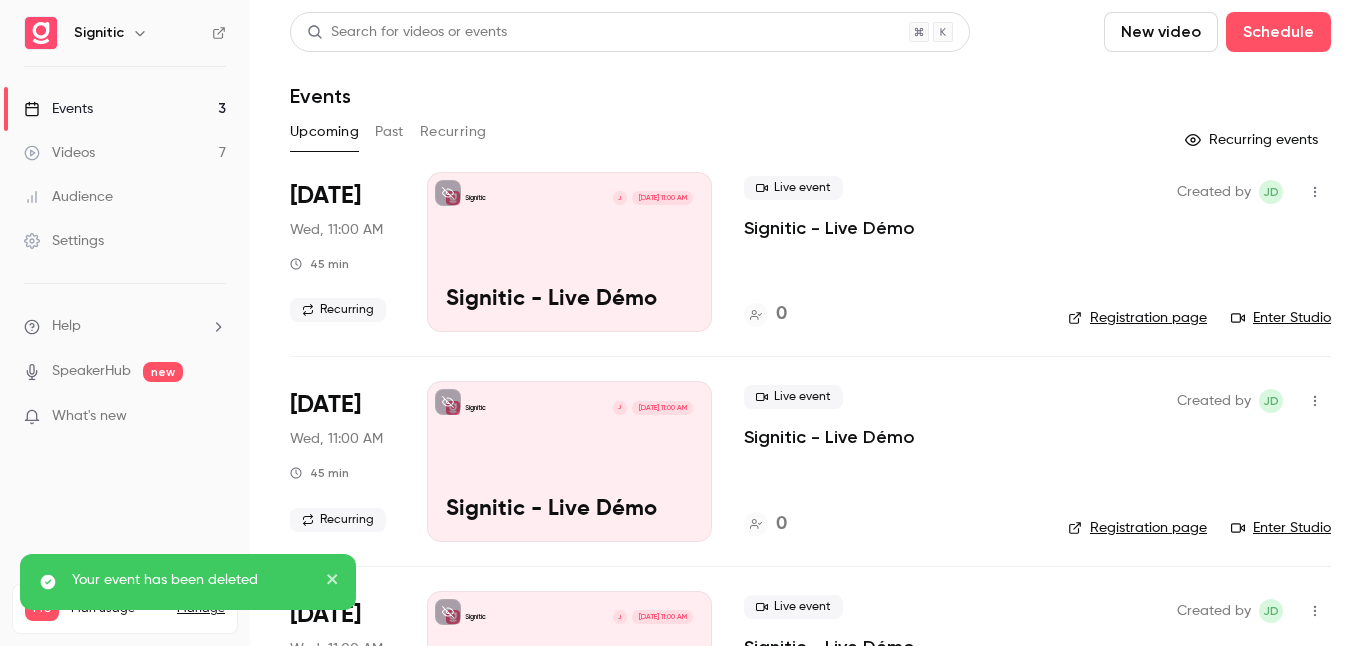 click 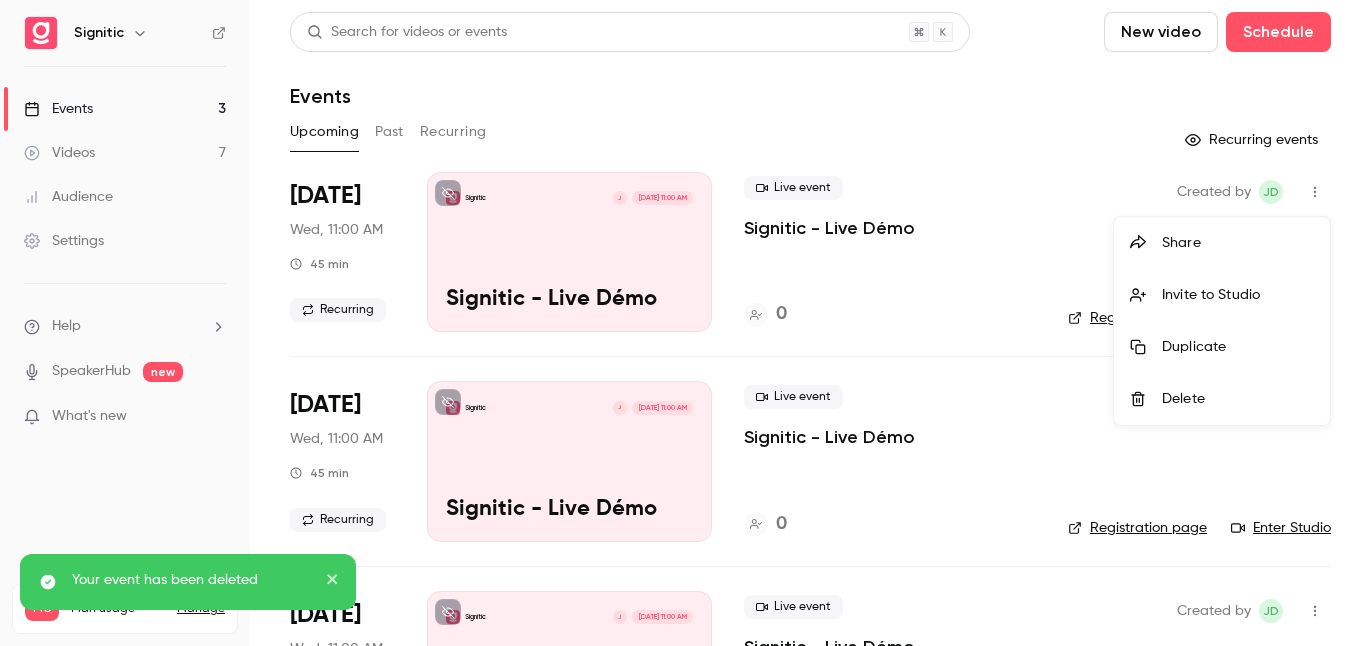 click on "Delete" at bounding box center (1238, 399) 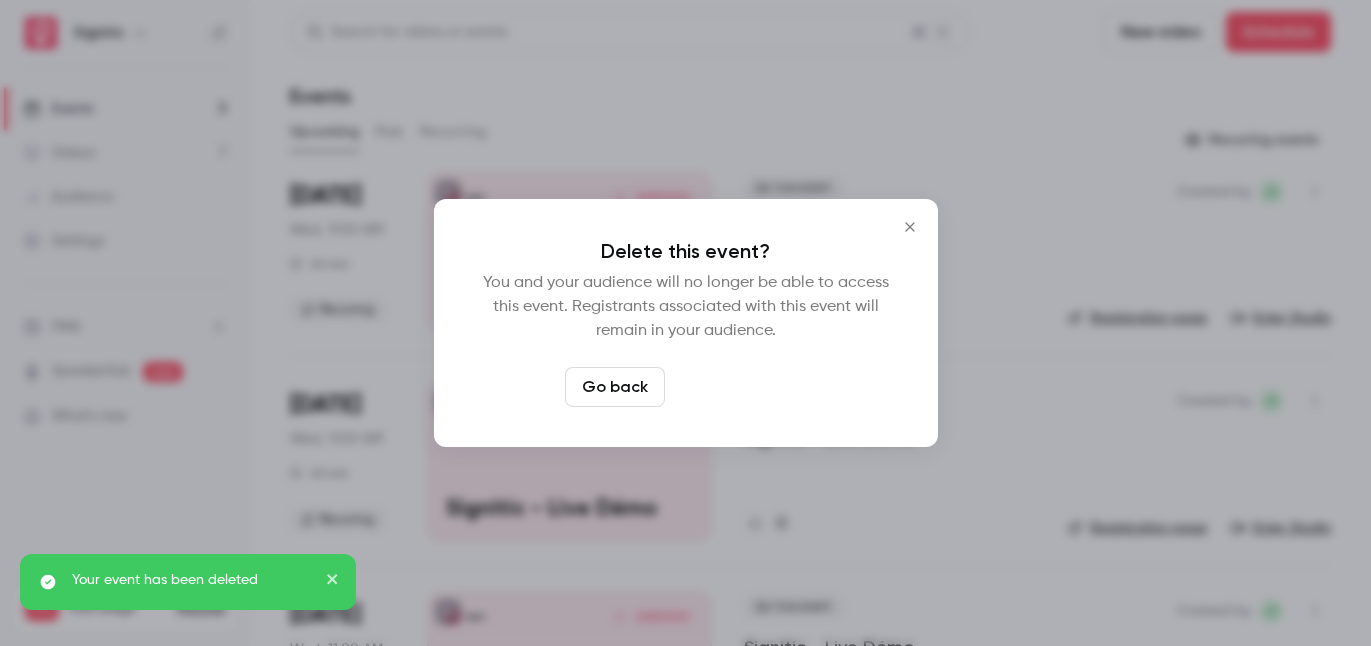 click on "Delete event" at bounding box center [740, 387] 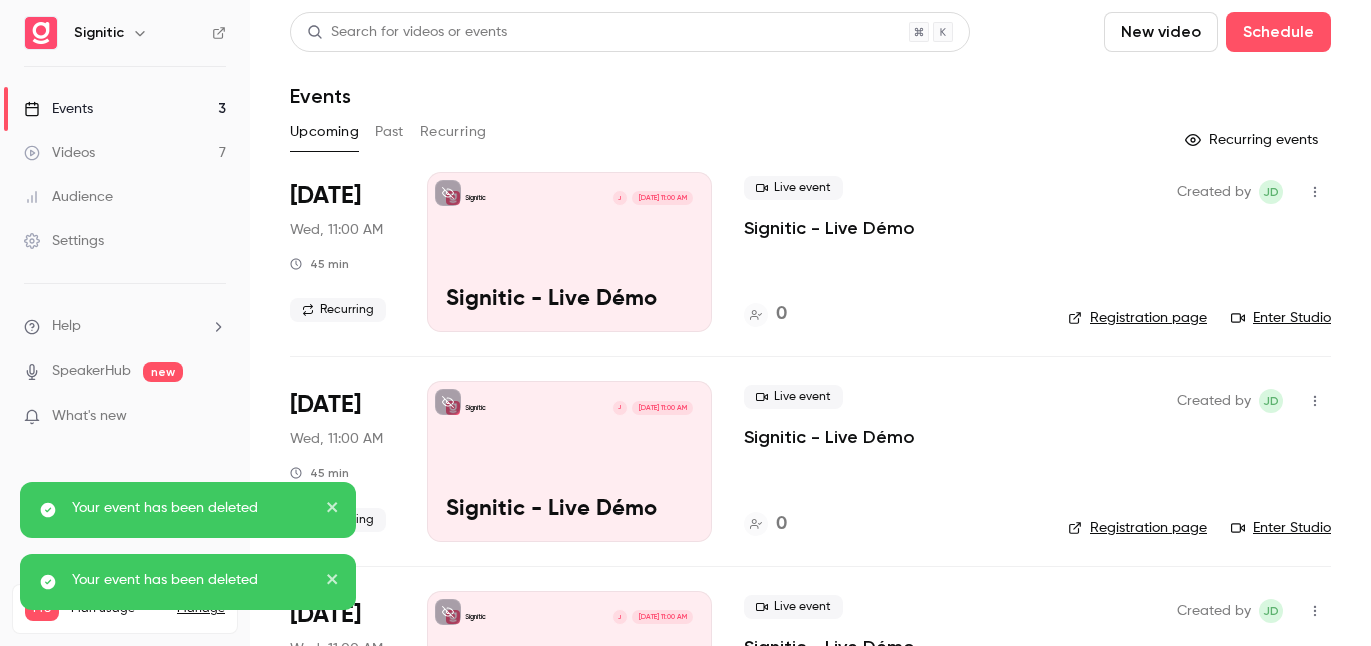 click at bounding box center (1315, 192) 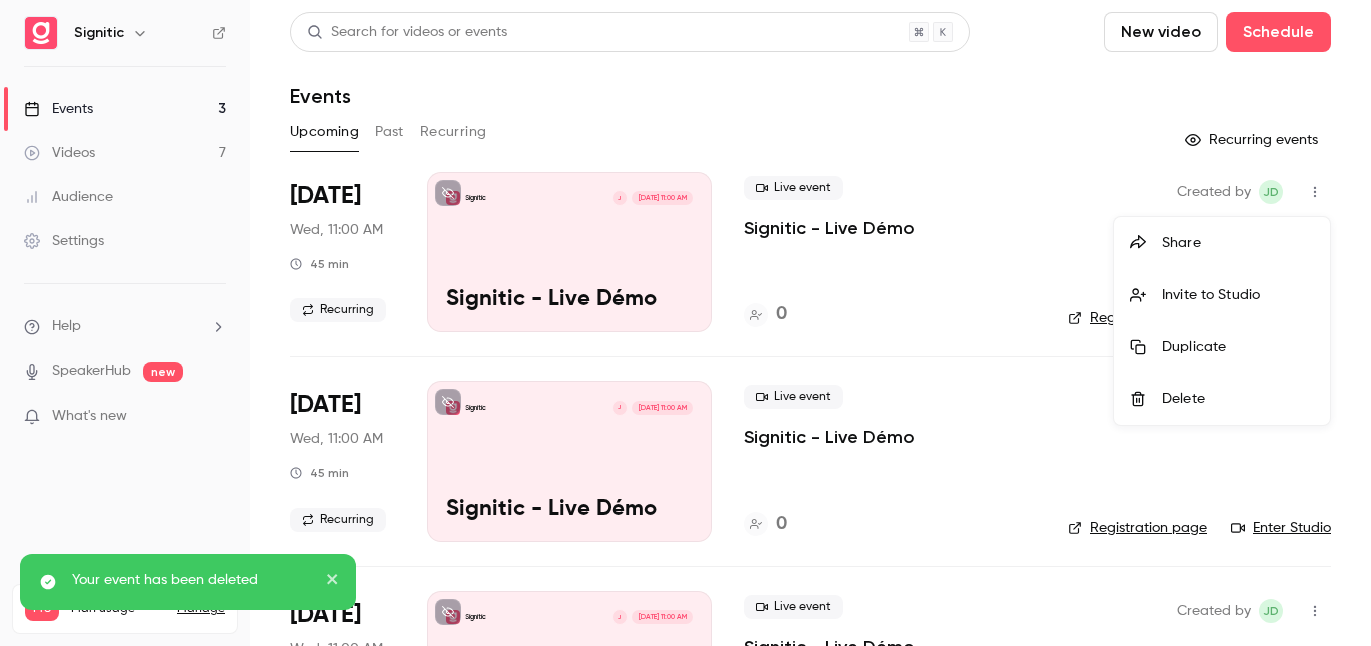 click on "Delete" at bounding box center [1238, 399] 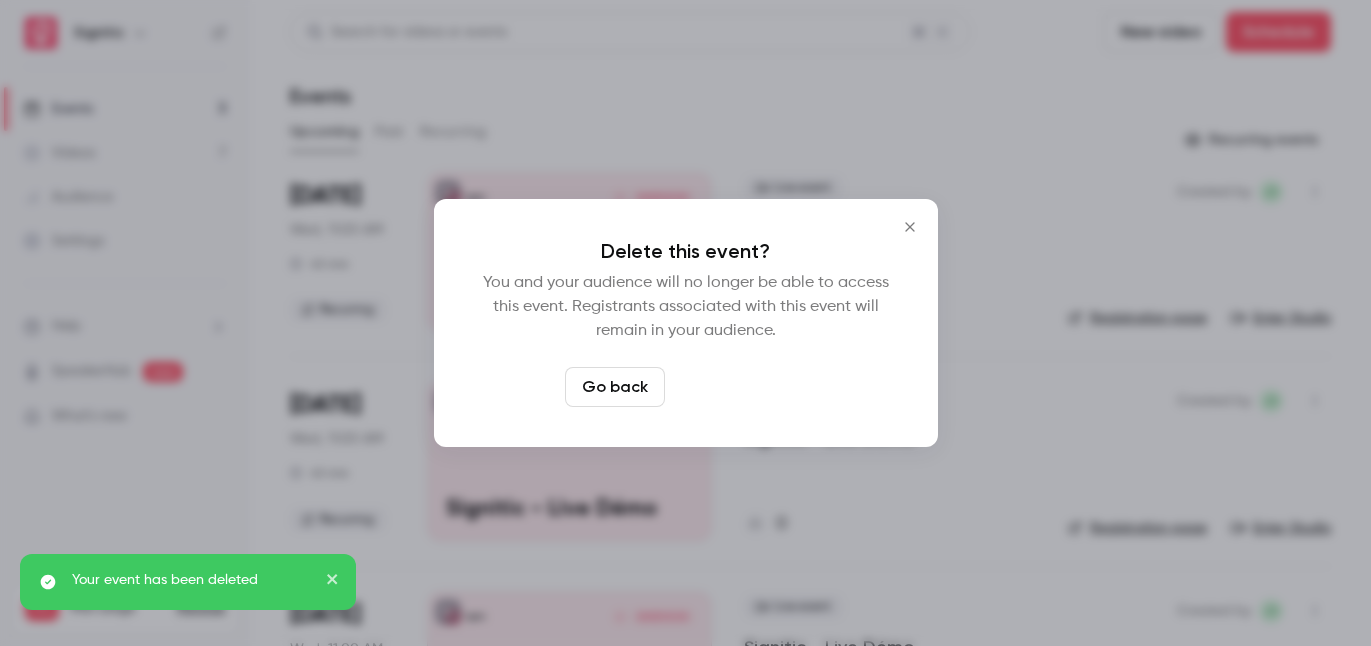 click on "Delete event" at bounding box center [740, 387] 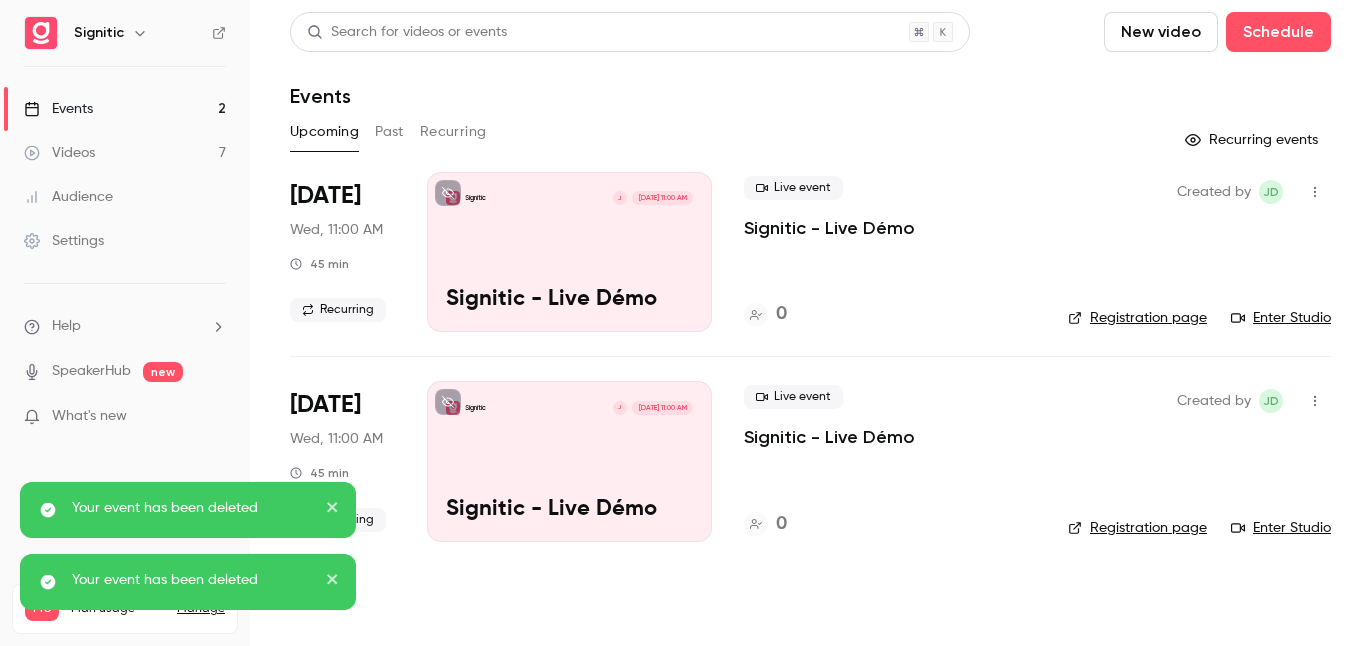 click 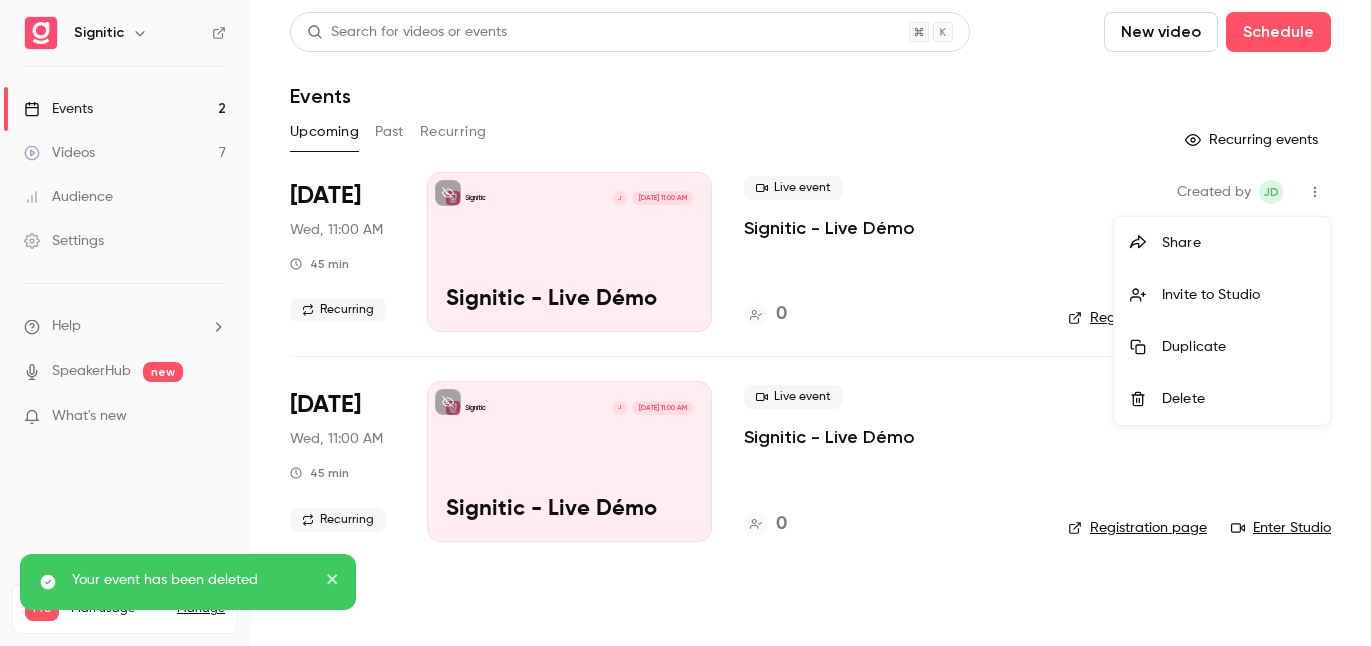 click on "Delete" at bounding box center [1238, 399] 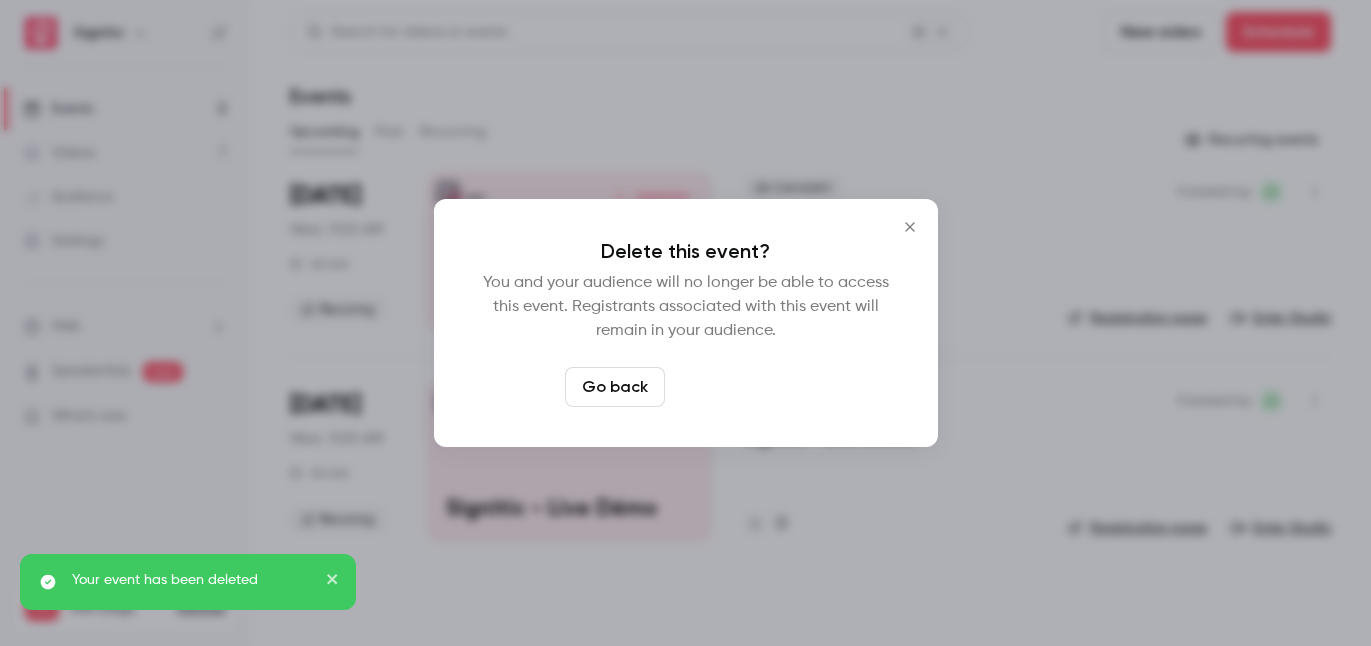 click on "Delete event" at bounding box center (740, 387) 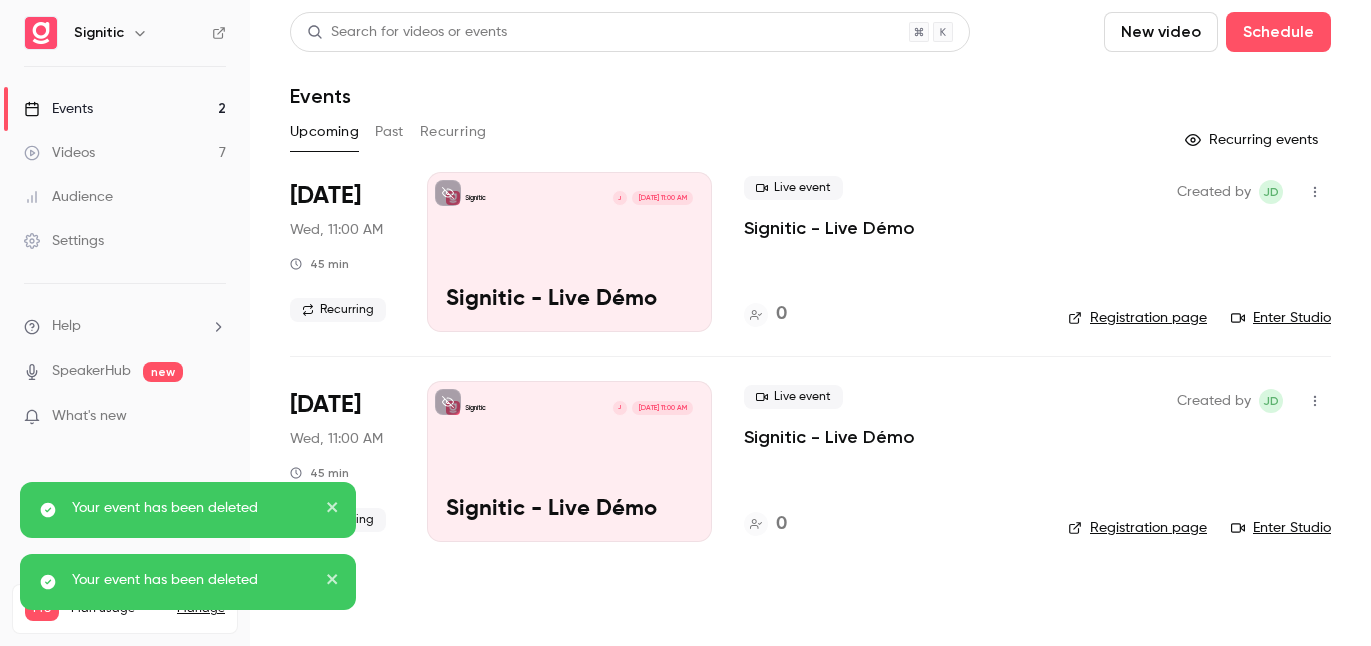 click 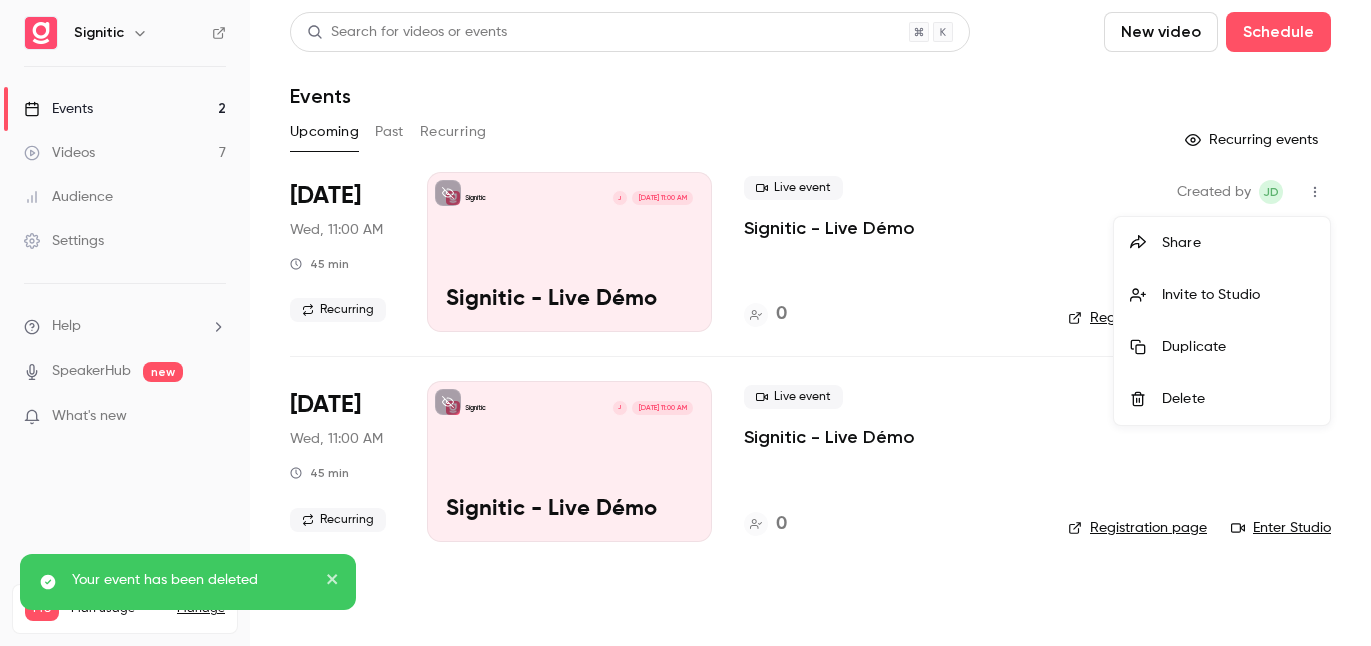 click on "Delete" at bounding box center [1238, 399] 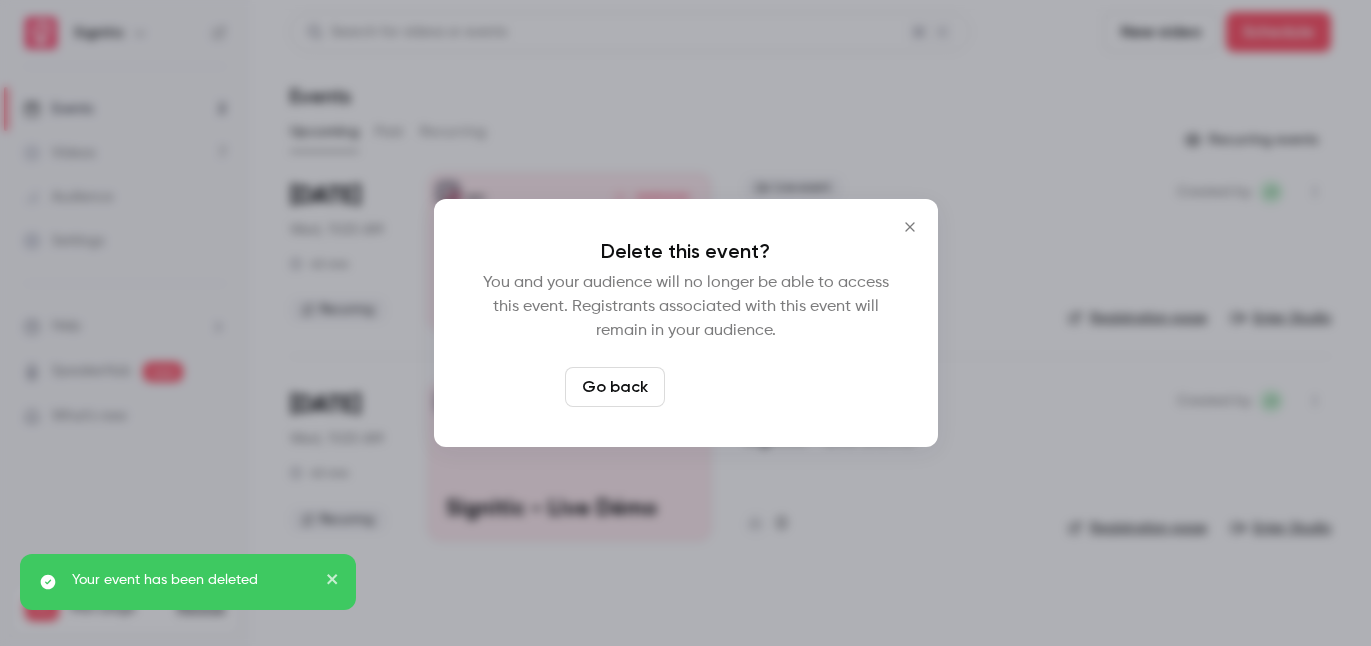 click on "Delete event" at bounding box center (740, 387) 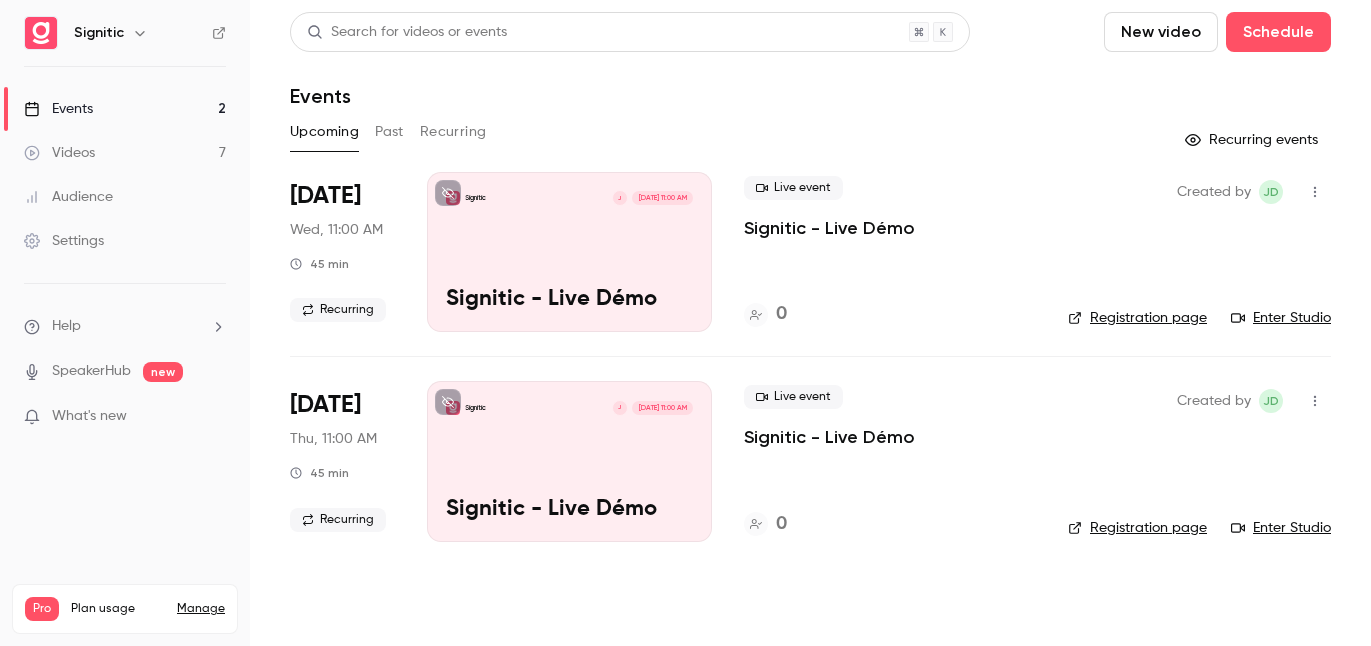 click 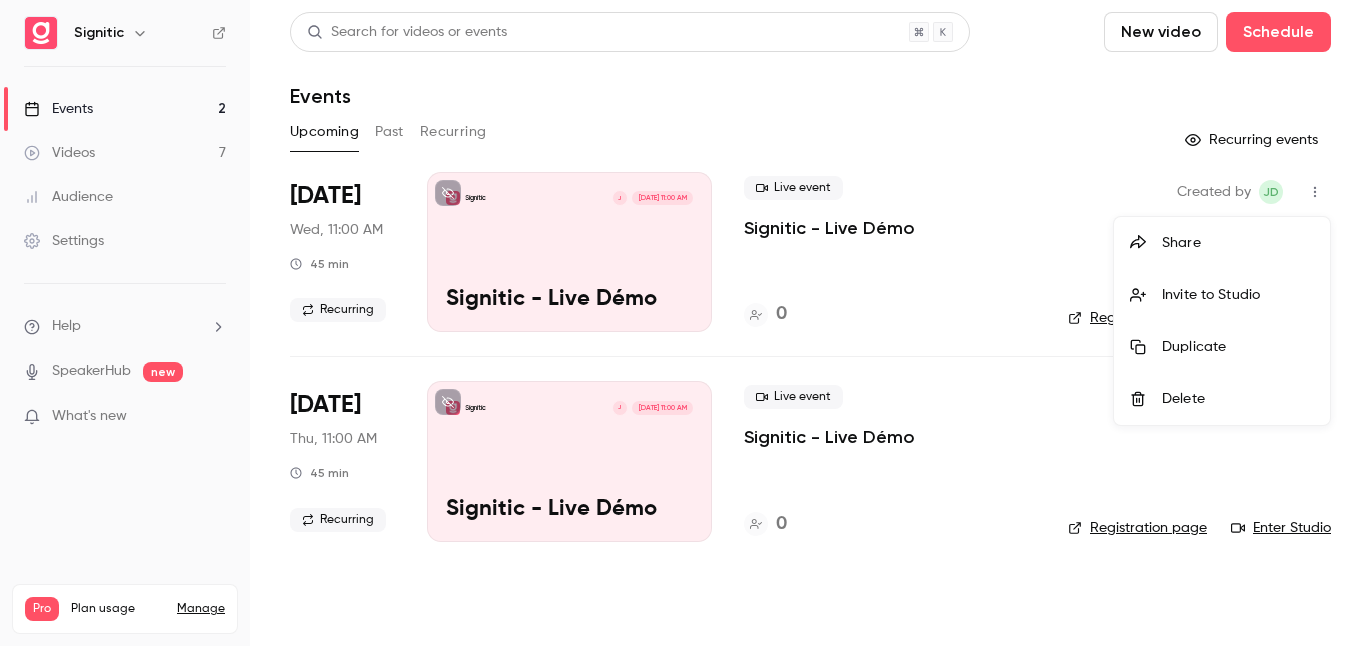 click on "Delete" at bounding box center [1222, 399] 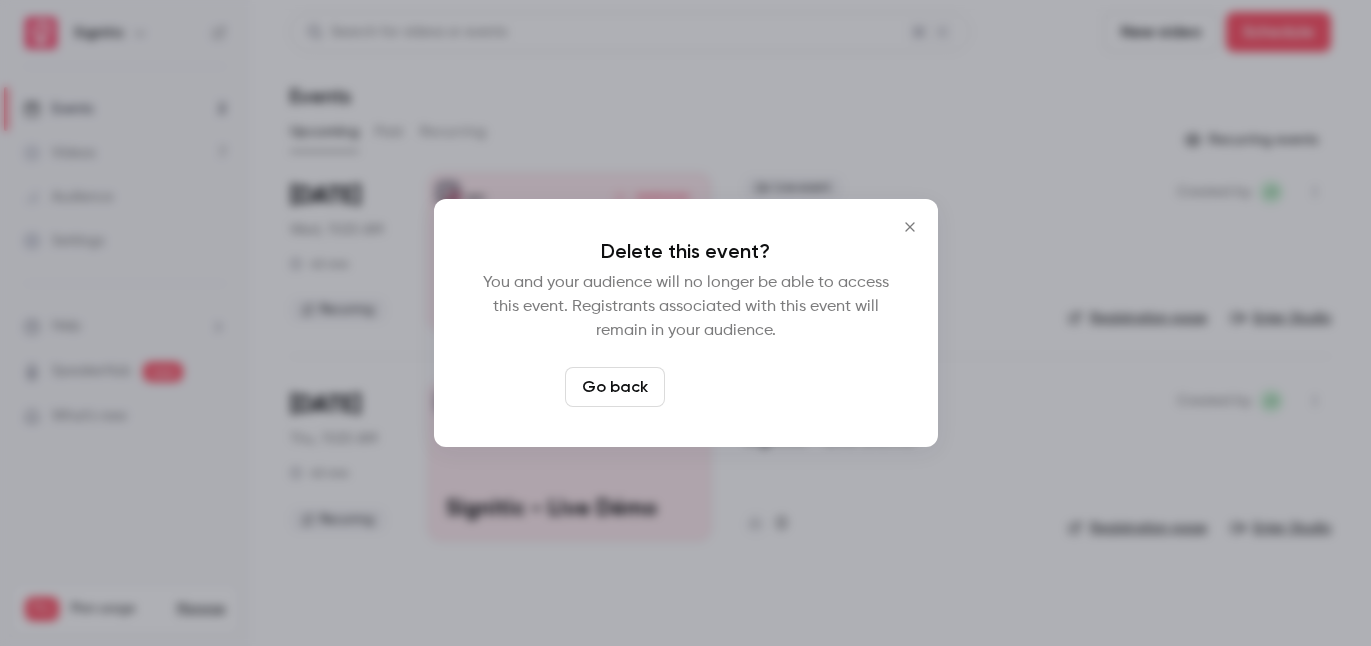 click on "Delete event" at bounding box center (740, 387) 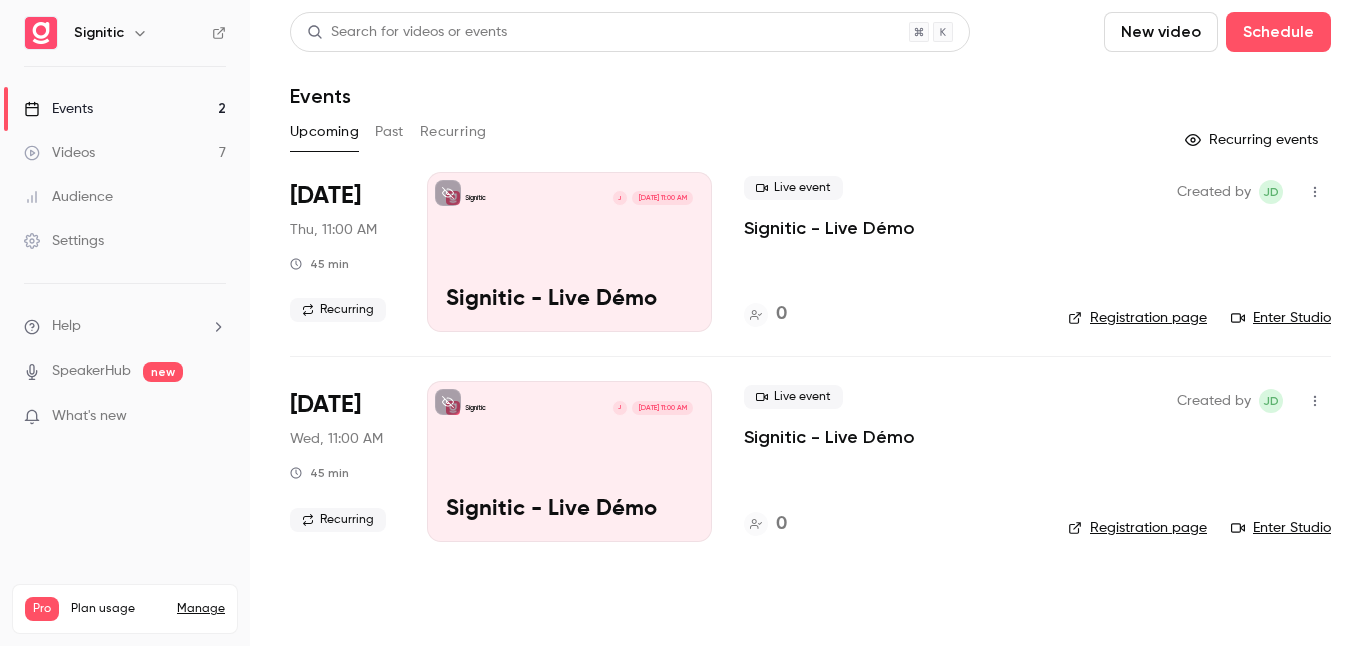 click on "Sep 10" at bounding box center (325, 405) 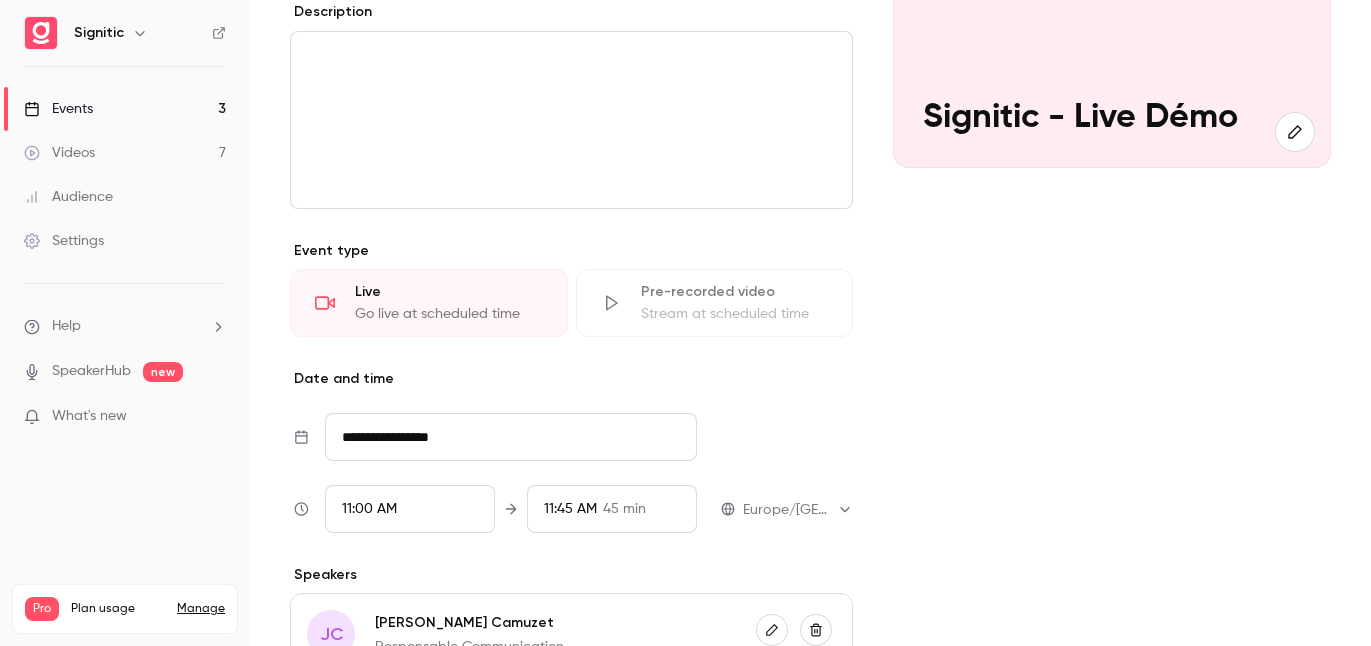 scroll, scrollTop: 326, scrollLeft: 0, axis: vertical 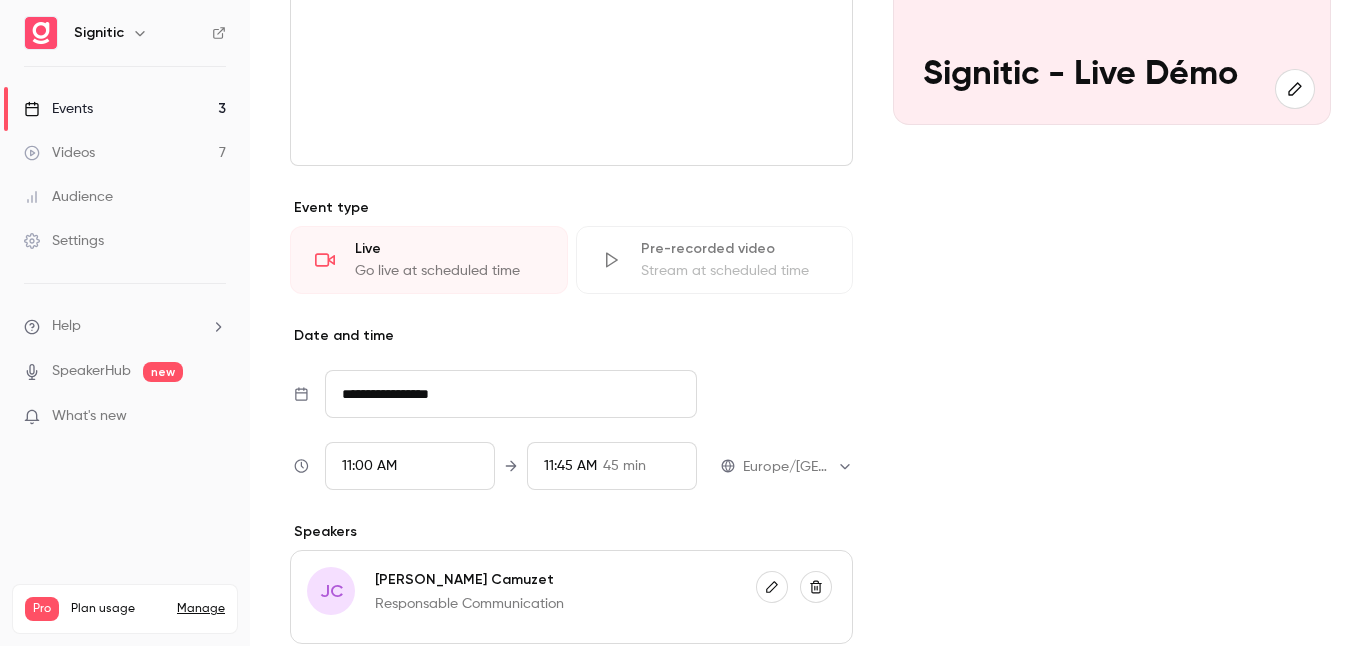 click on "**********" at bounding box center [511, 394] 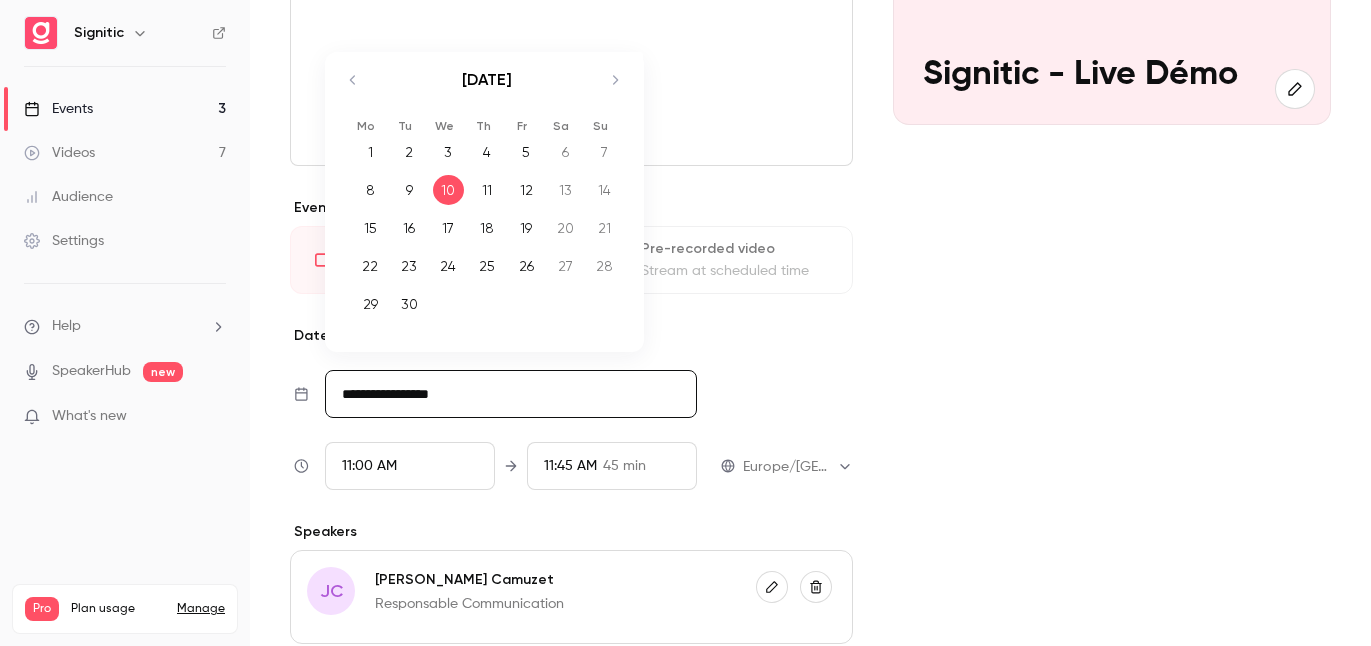 click on "25" at bounding box center [487, 266] 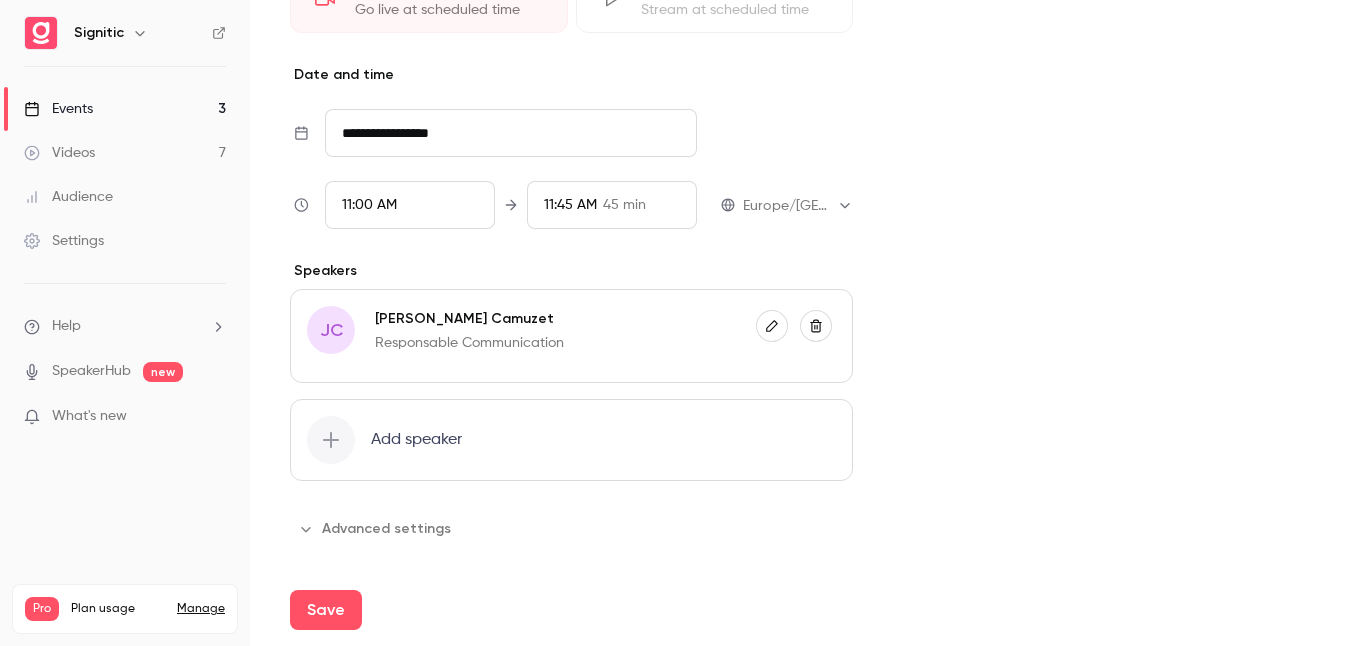 scroll, scrollTop: 590, scrollLeft: 0, axis: vertical 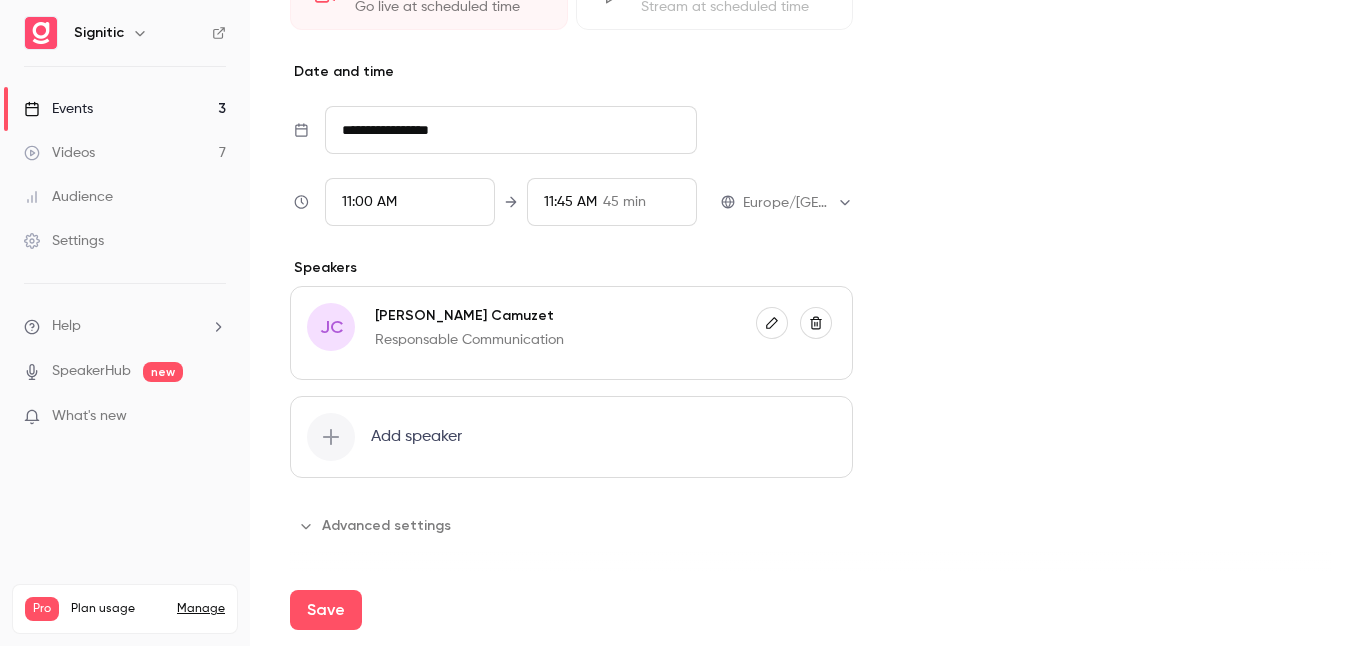 click 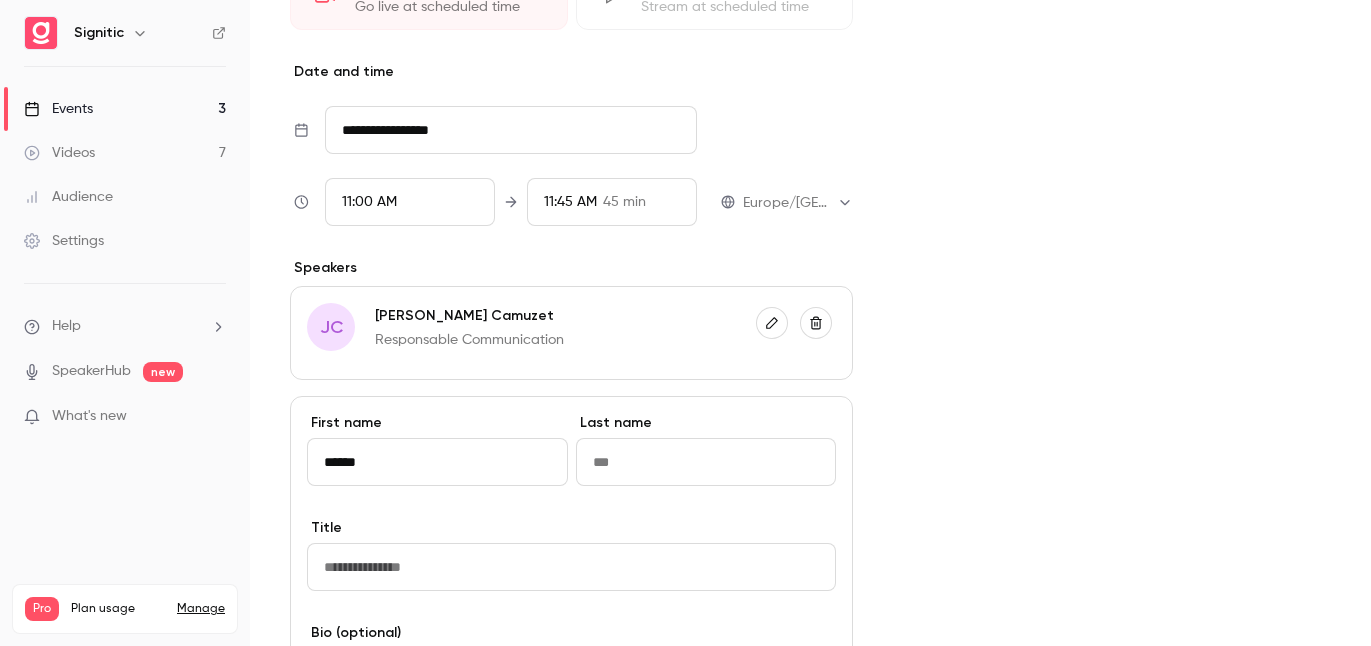 type on "******" 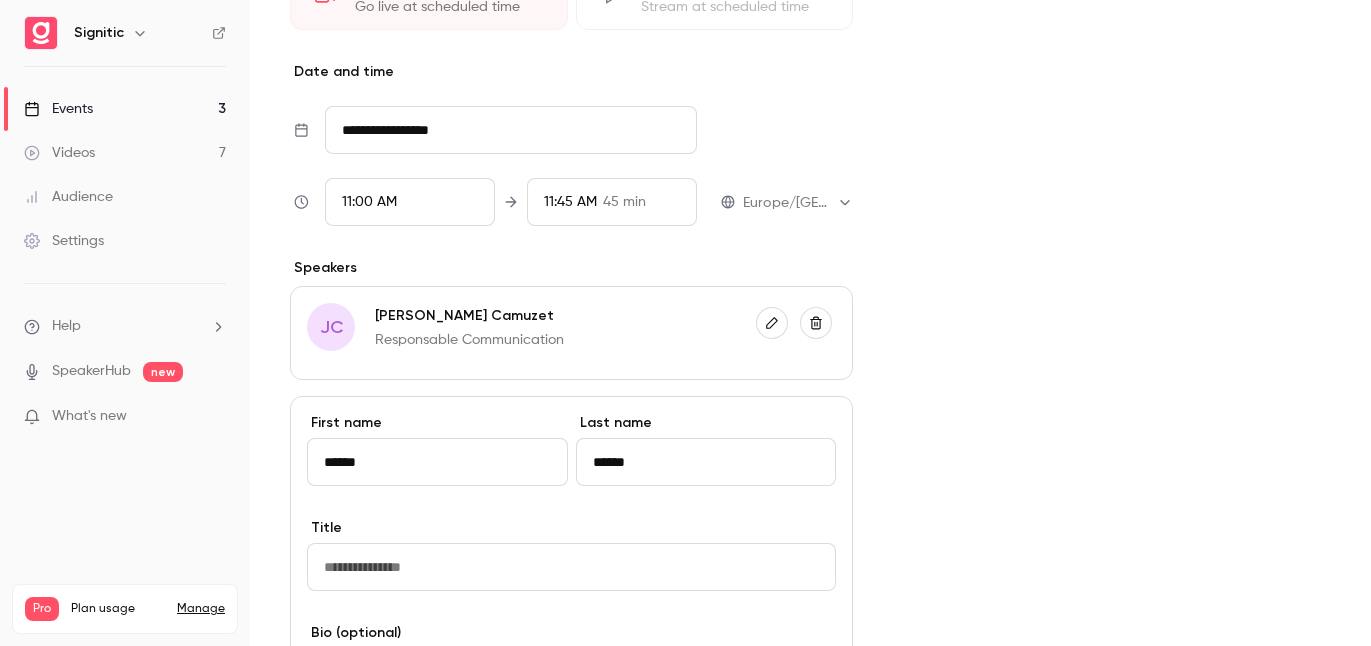 type on "******" 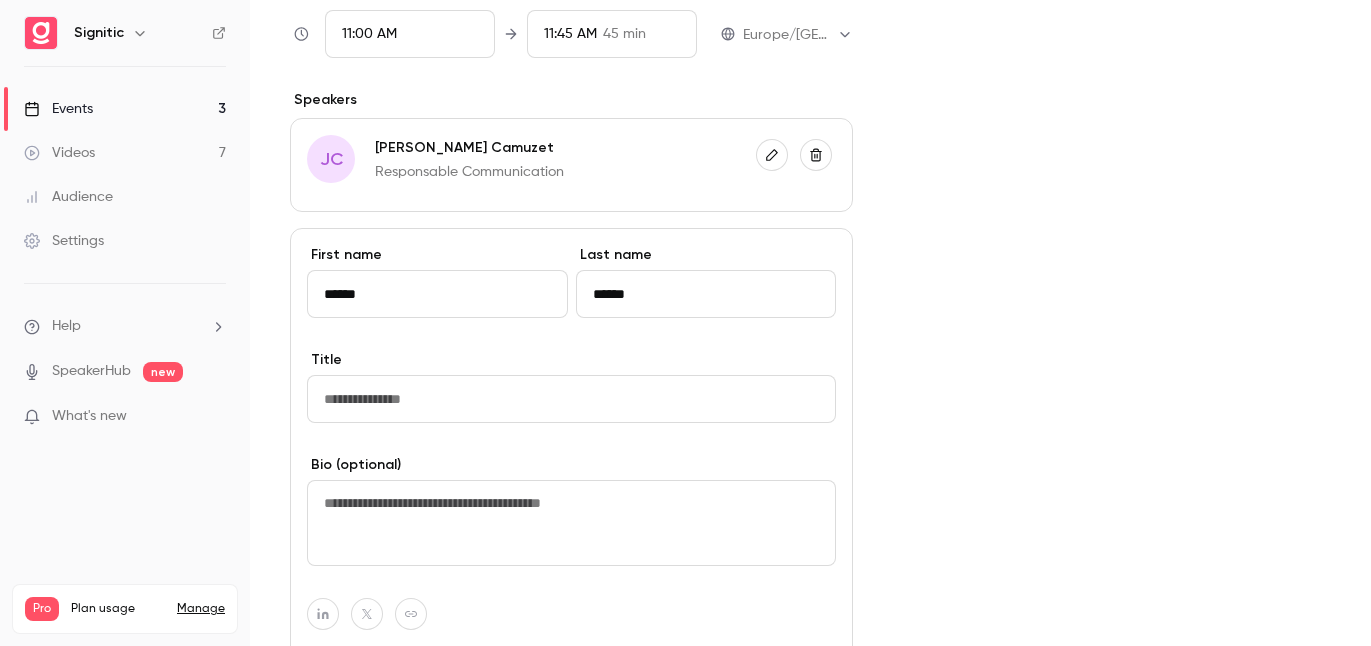 scroll, scrollTop: 762, scrollLeft: 0, axis: vertical 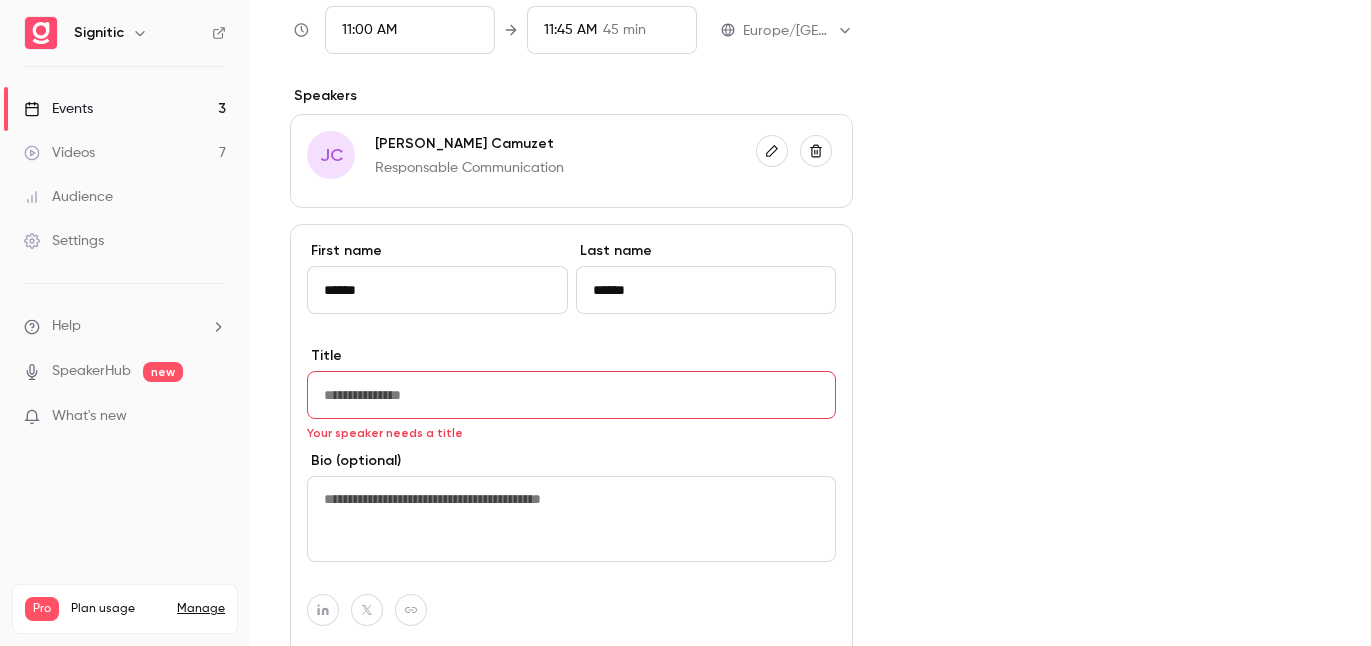 click on "**********" at bounding box center (810, 171) 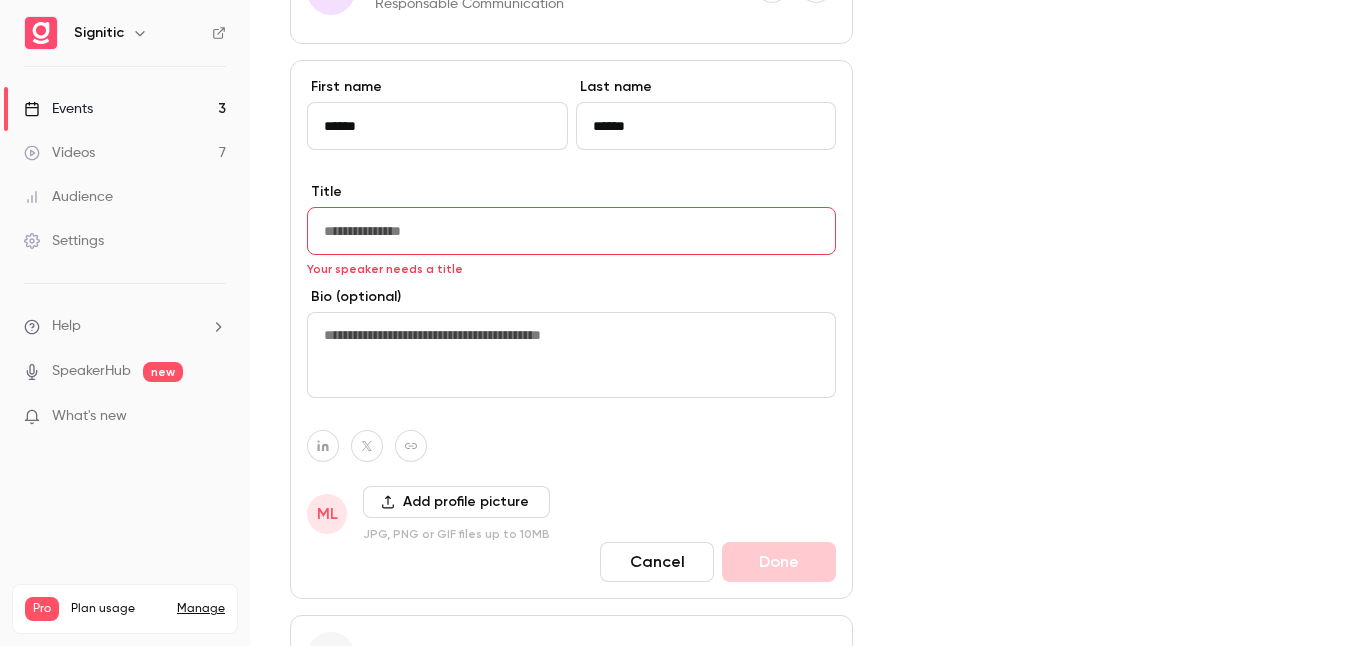 scroll, scrollTop: 868, scrollLeft: 0, axis: vertical 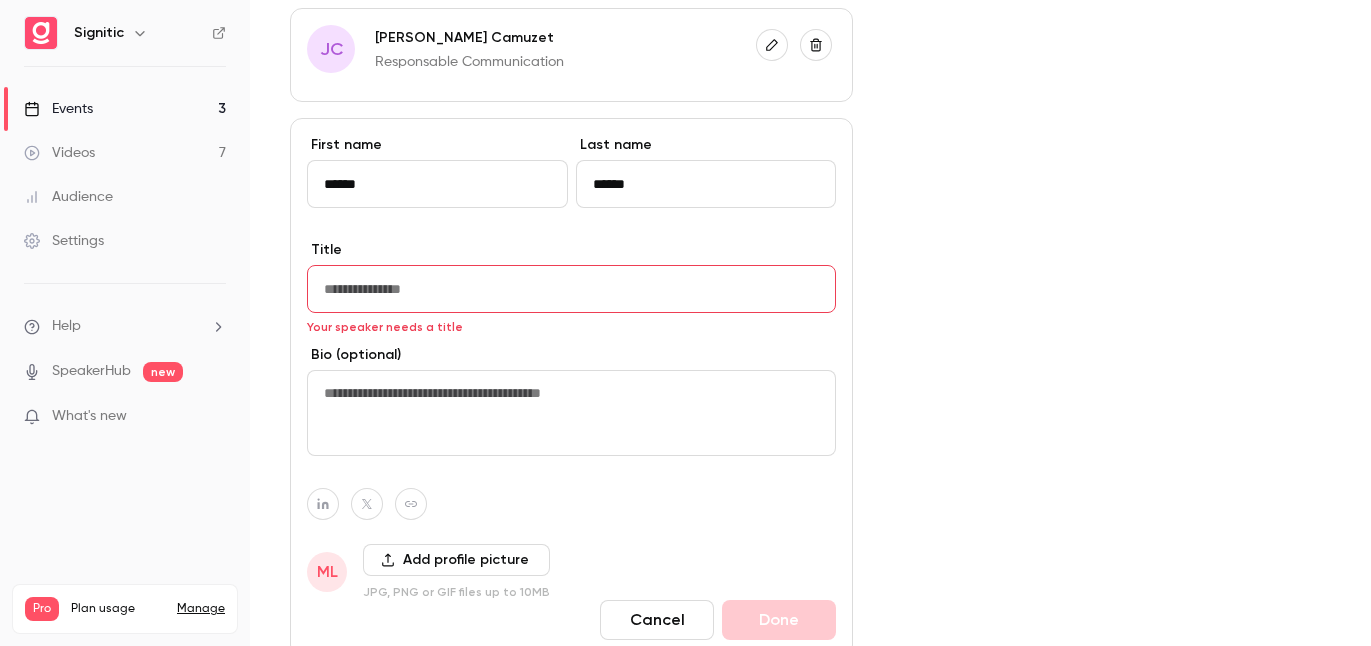 click at bounding box center (571, 289) 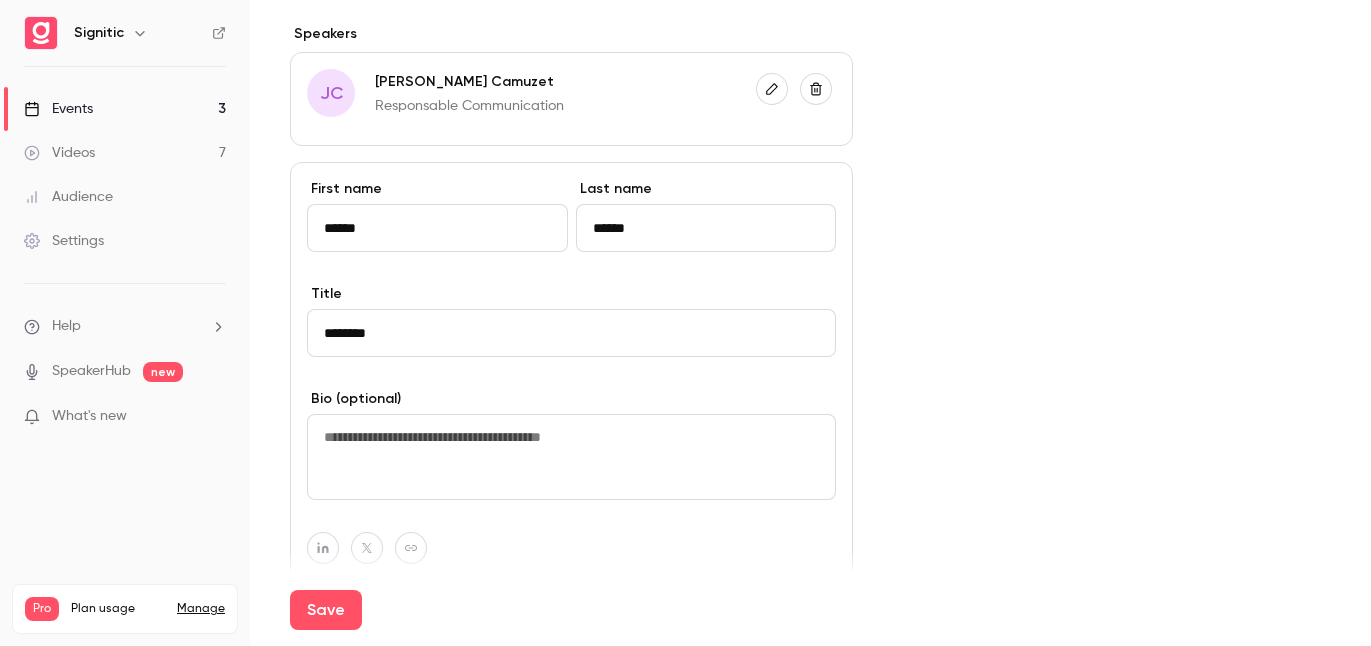 scroll, scrollTop: 853, scrollLeft: 0, axis: vertical 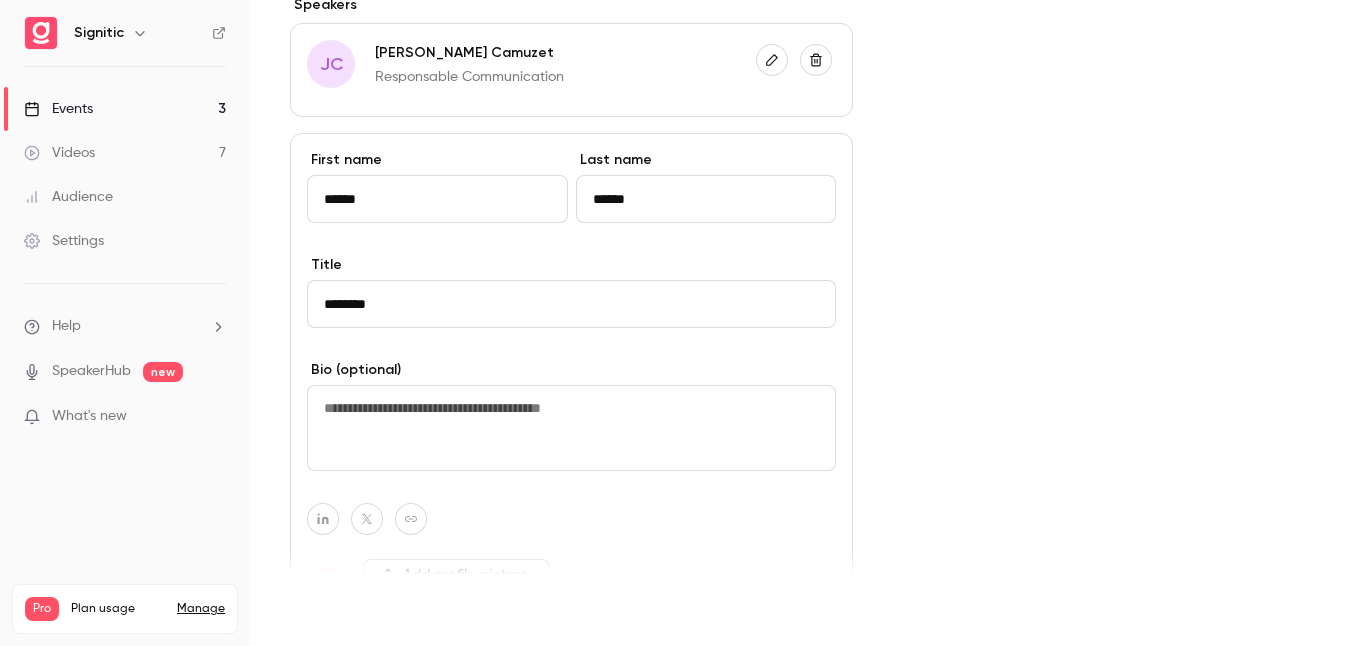 type on "********" 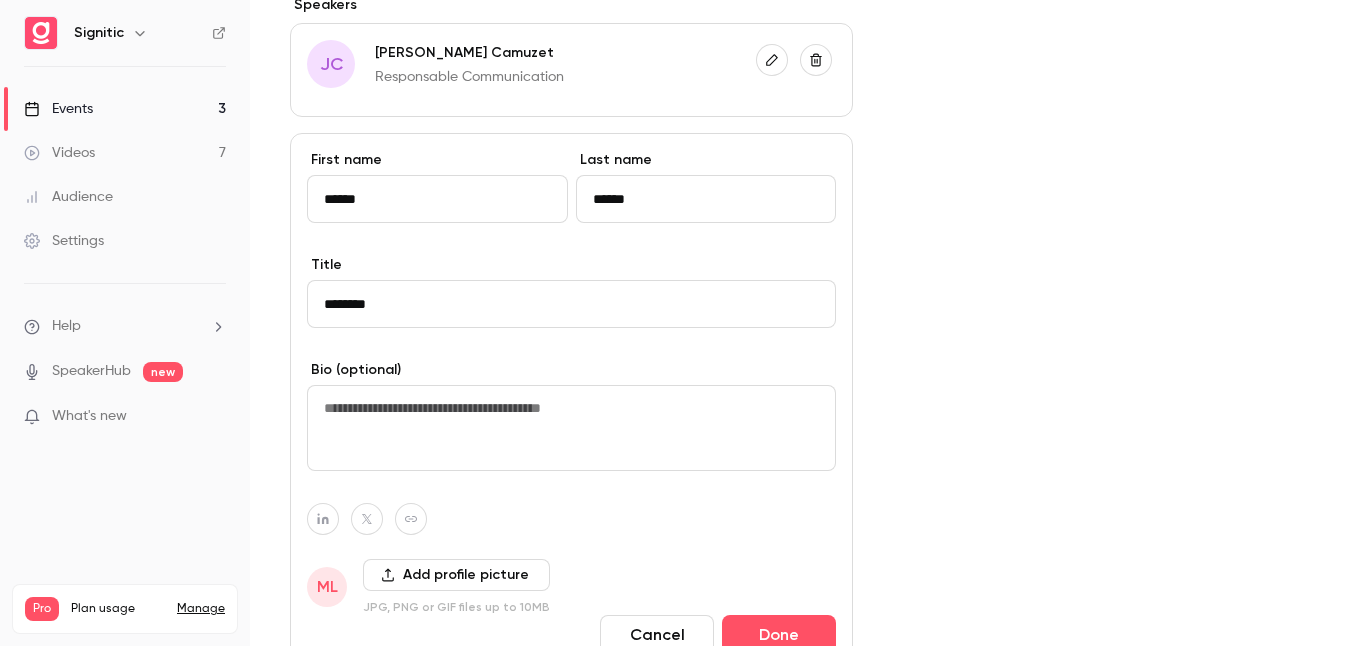 type on "**********" 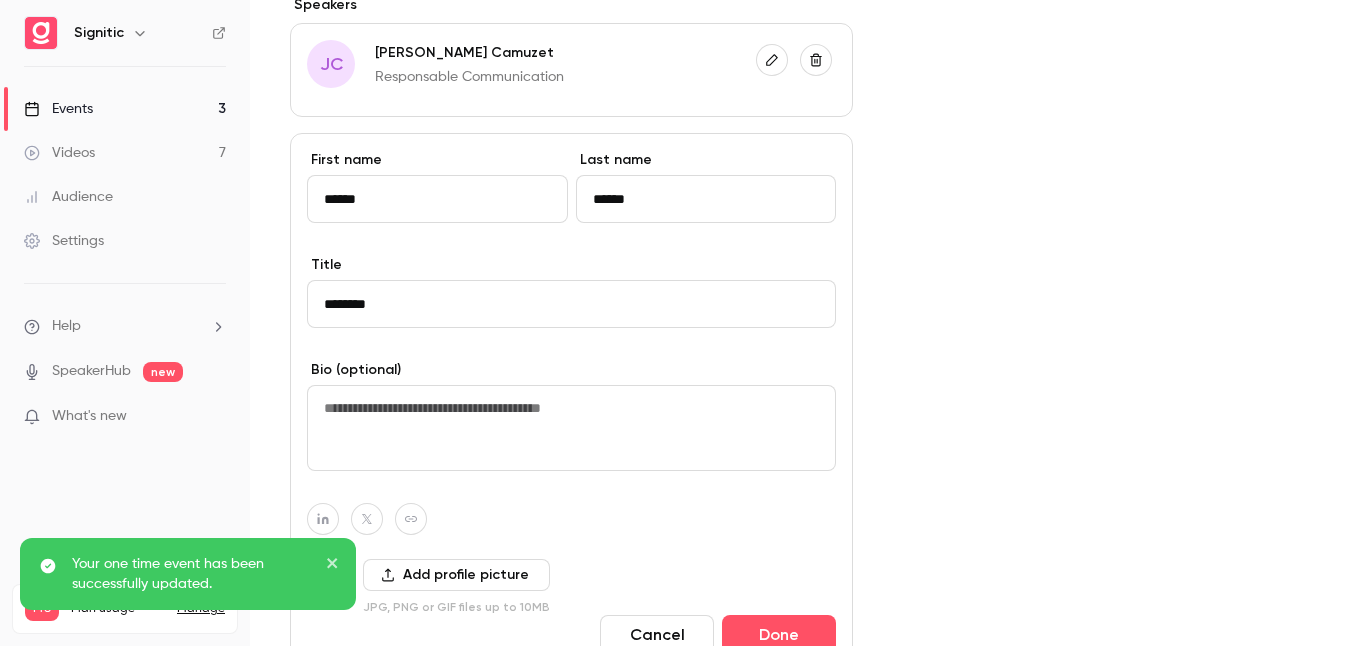 scroll, scrollTop: 955, scrollLeft: 0, axis: vertical 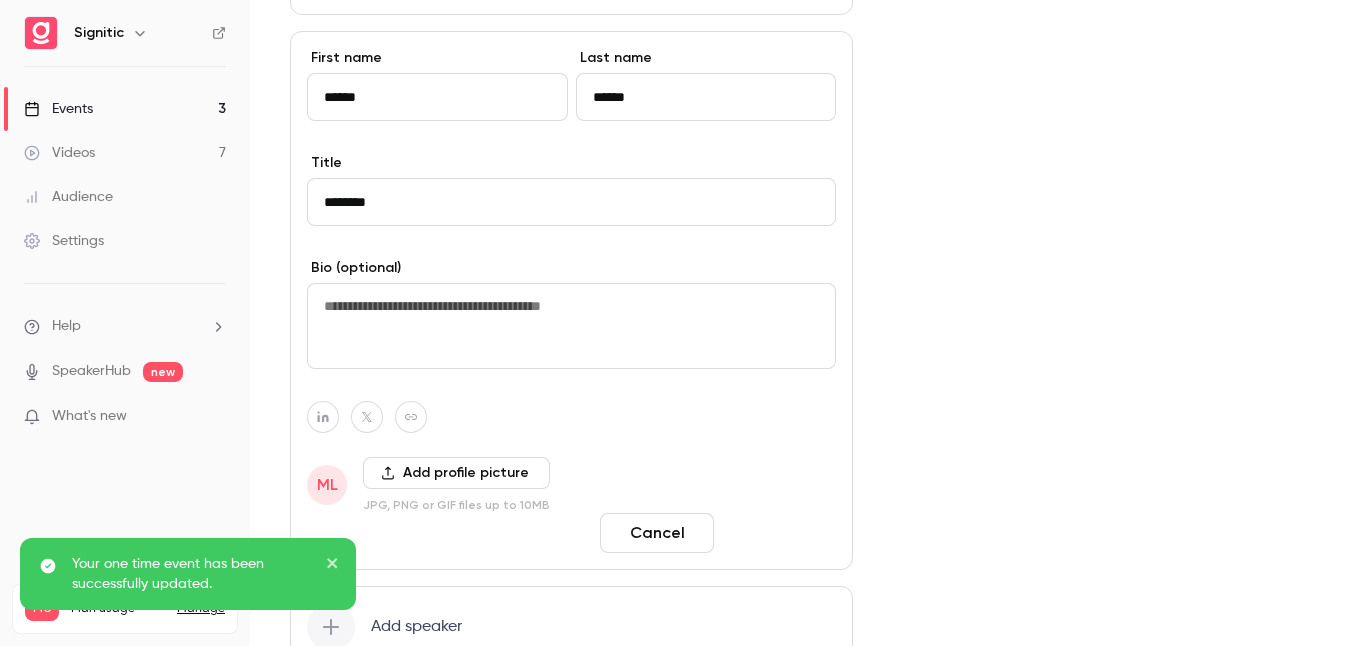 click on "Done" at bounding box center (779, 533) 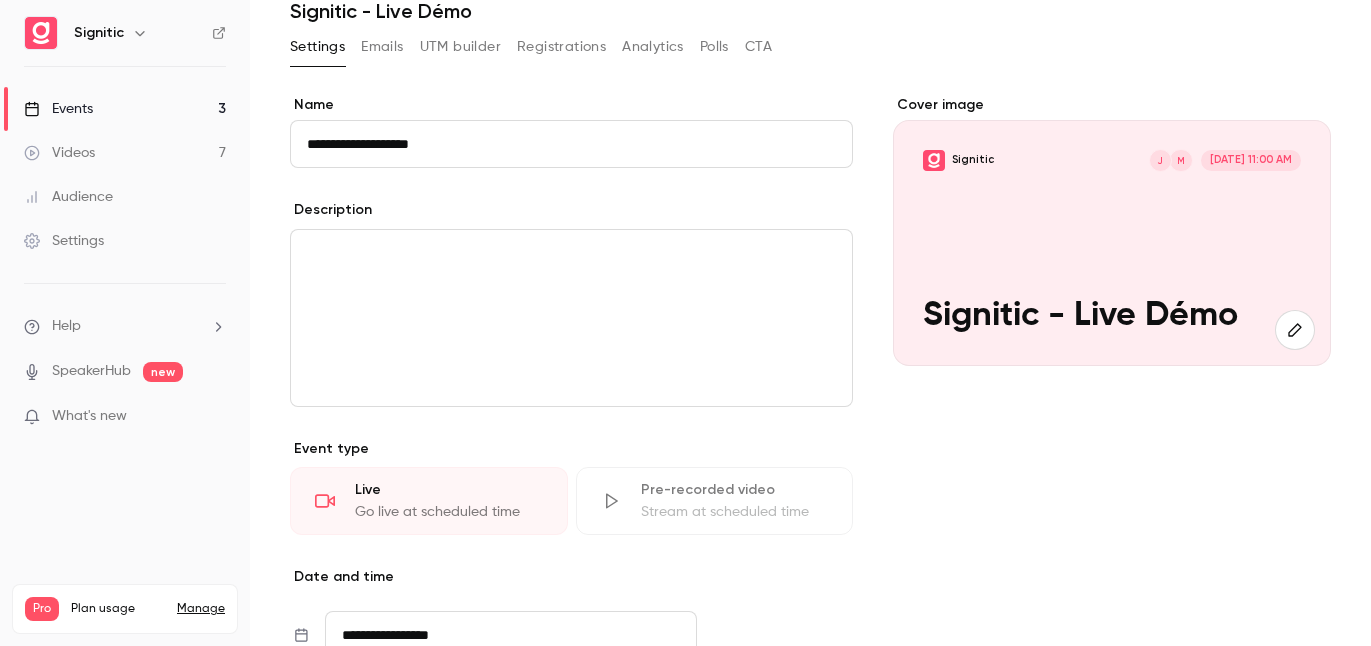 scroll, scrollTop: 0, scrollLeft: 0, axis: both 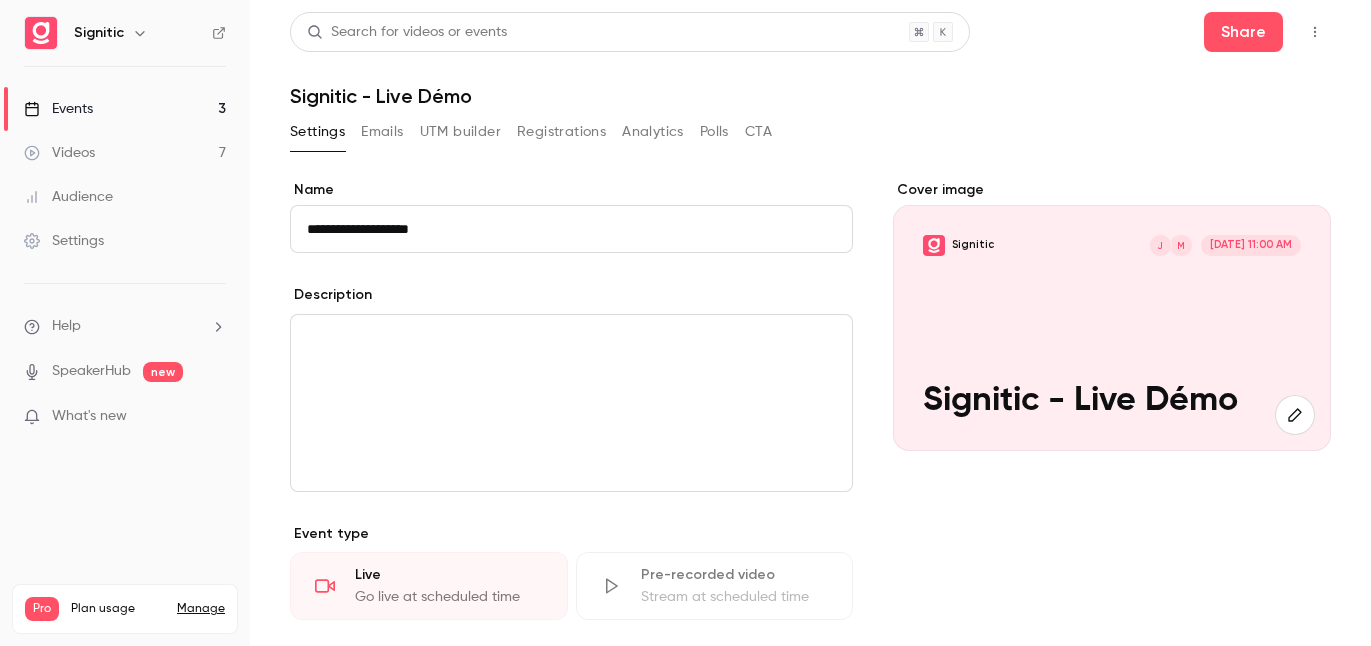 click on "Events" at bounding box center [58, 109] 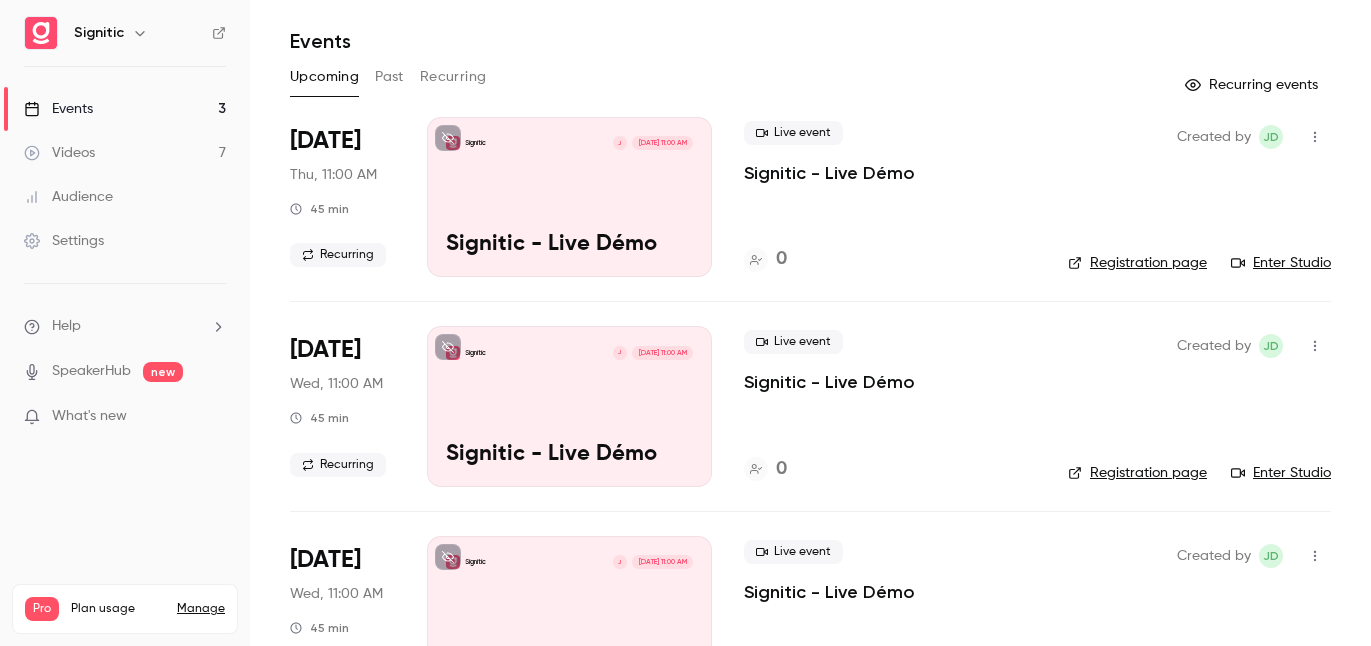 scroll, scrollTop: 63, scrollLeft: 0, axis: vertical 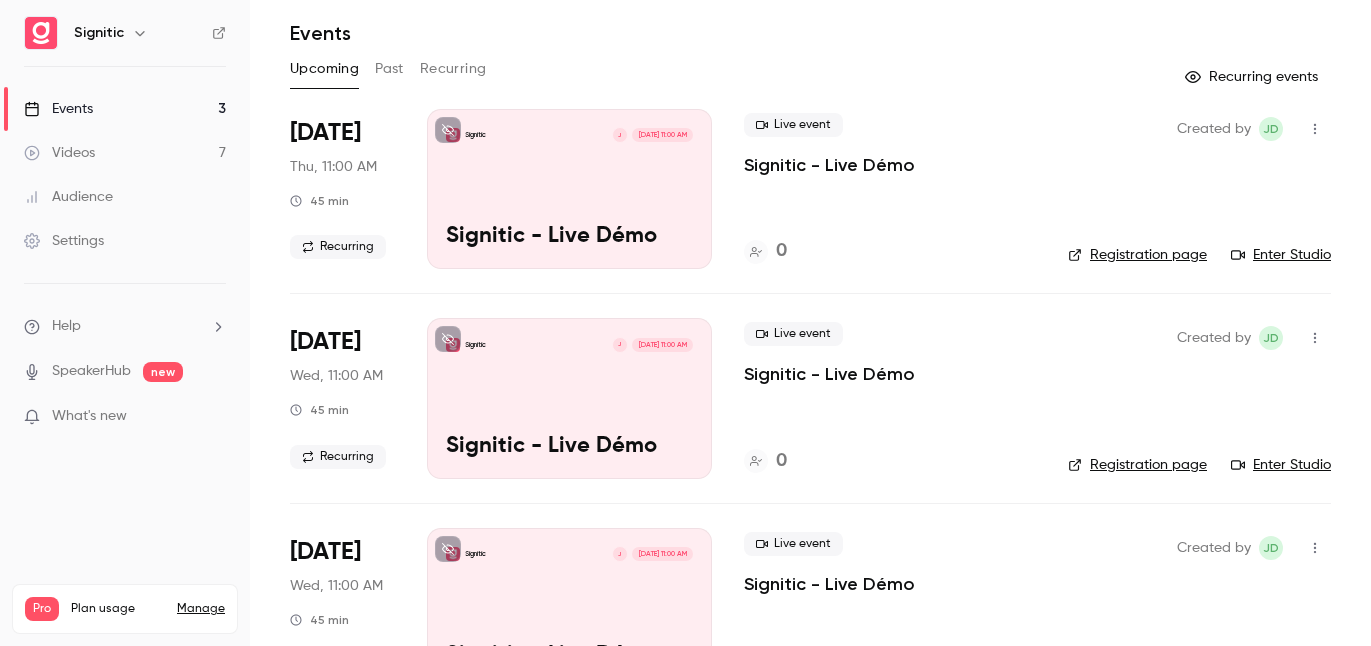 click on "Signitic J Sep 17, 11:00 AM Signitic - Live Démo" at bounding box center (569, 398) 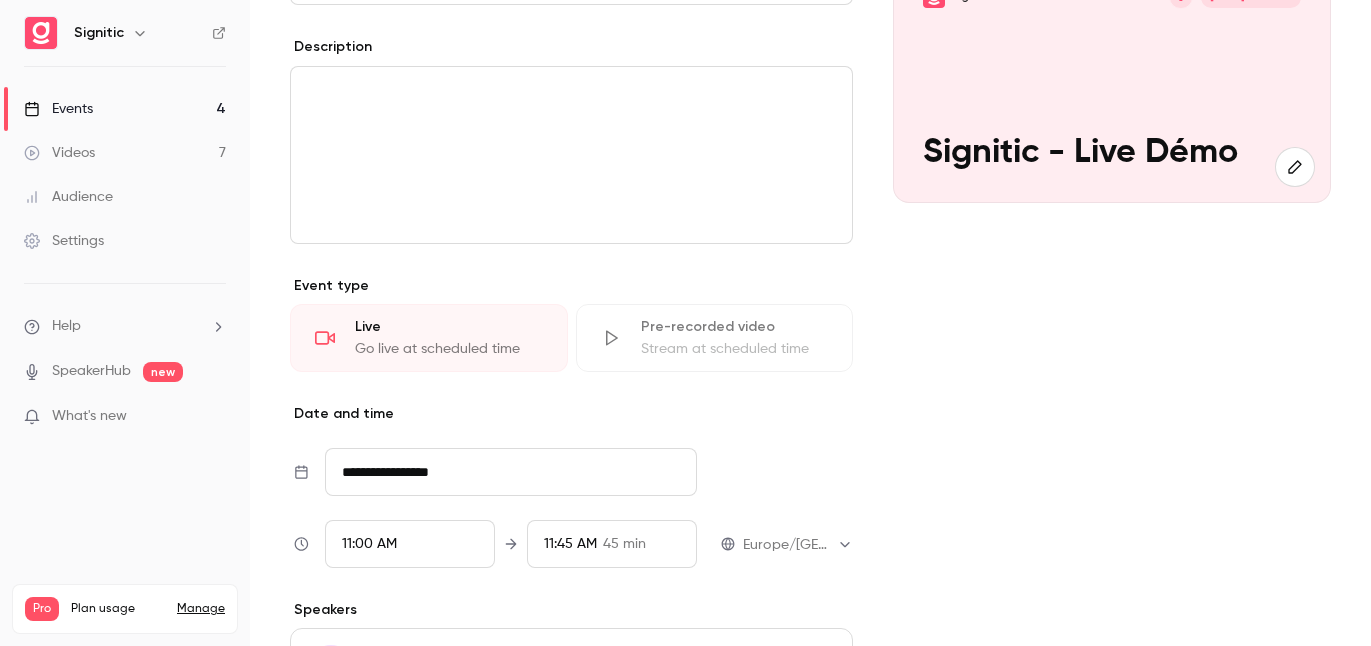 scroll, scrollTop: 471, scrollLeft: 0, axis: vertical 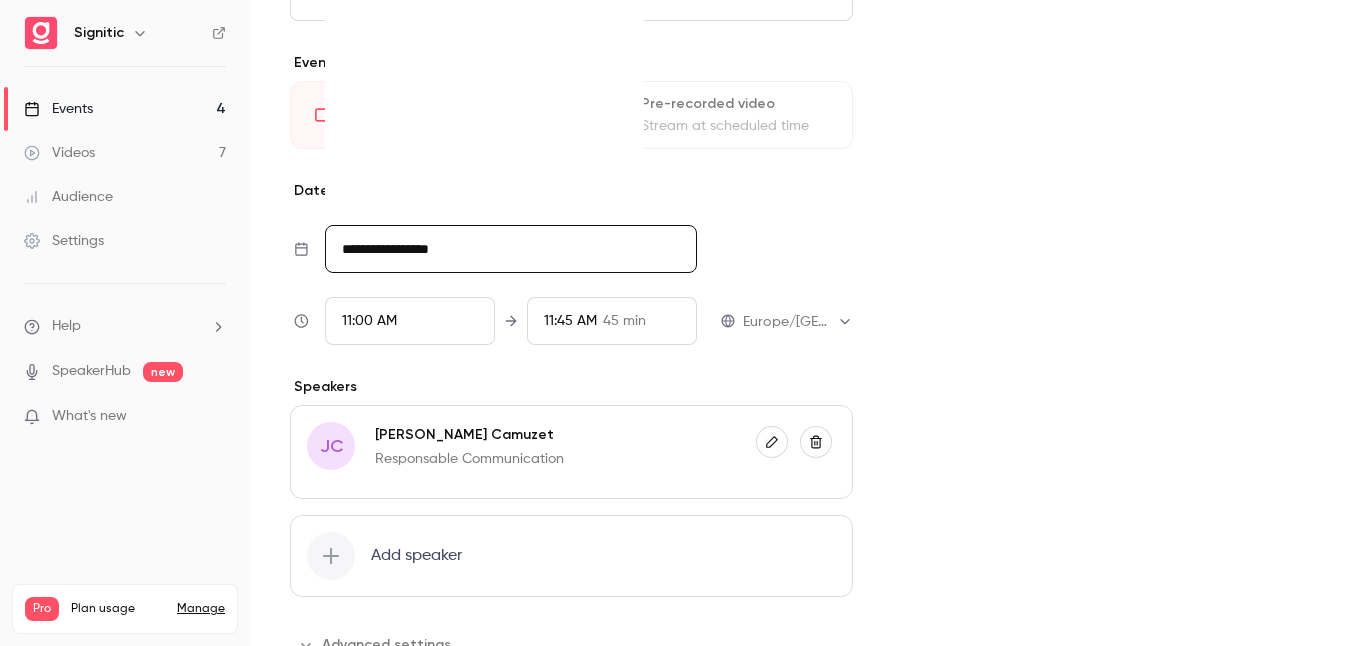 click on "**********" at bounding box center [511, 249] 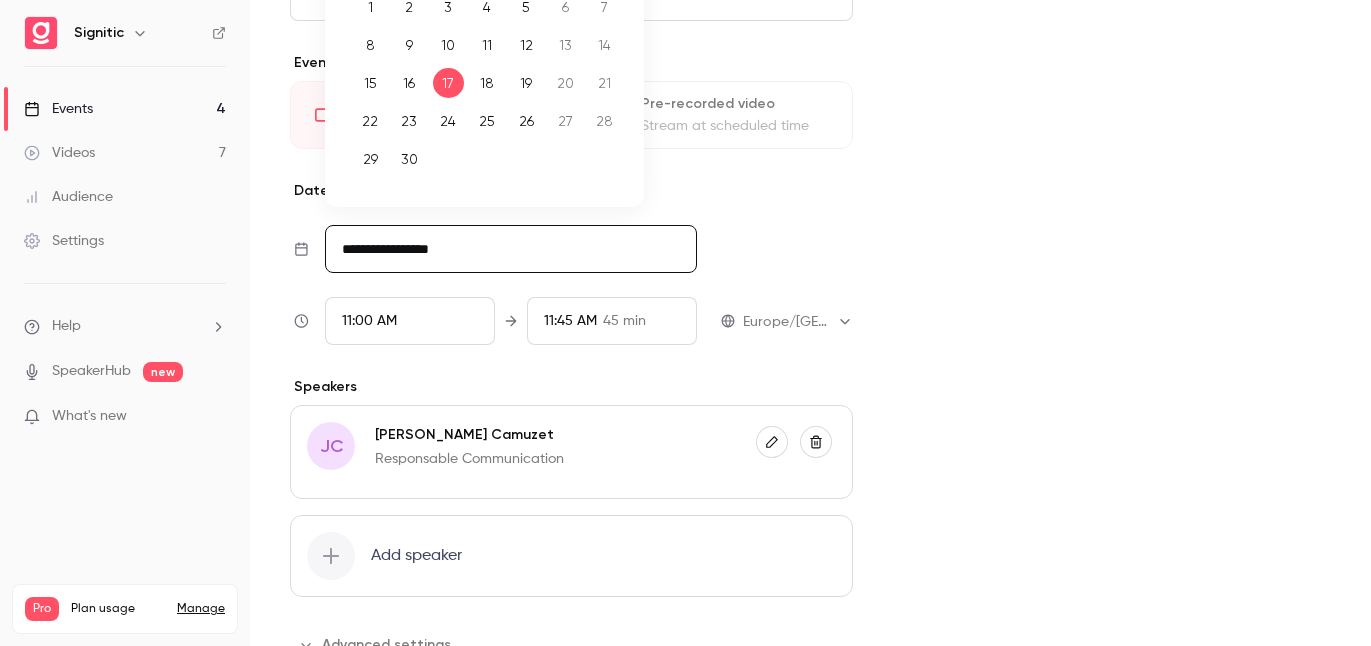 click on "18" at bounding box center (487, 83) 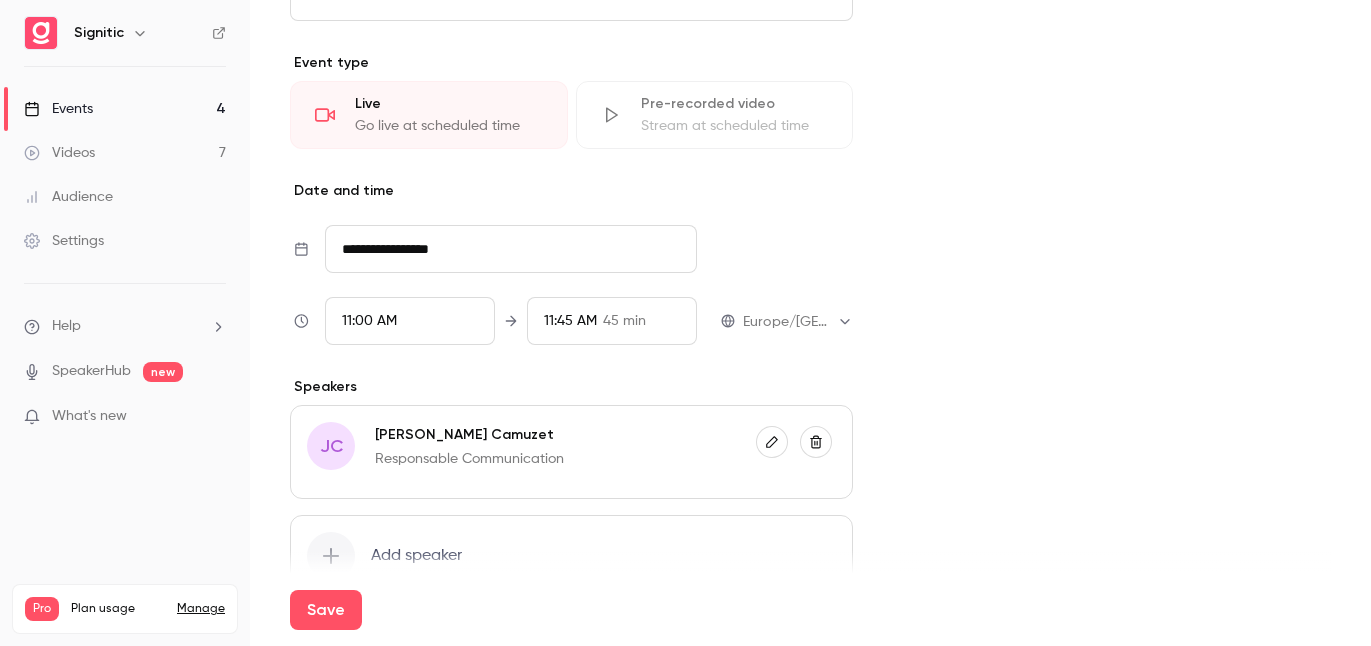 click on "**********" at bounding box center (511, 249) 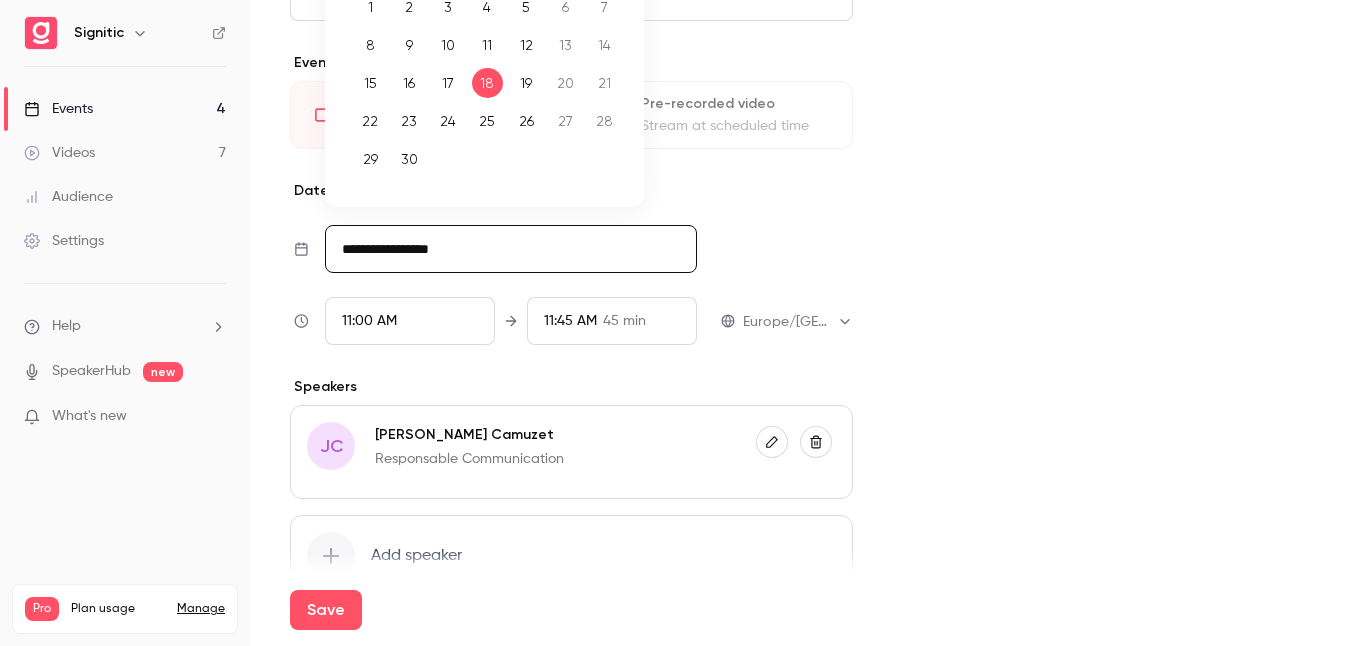 click on "25" at bounding box center (487, 121) 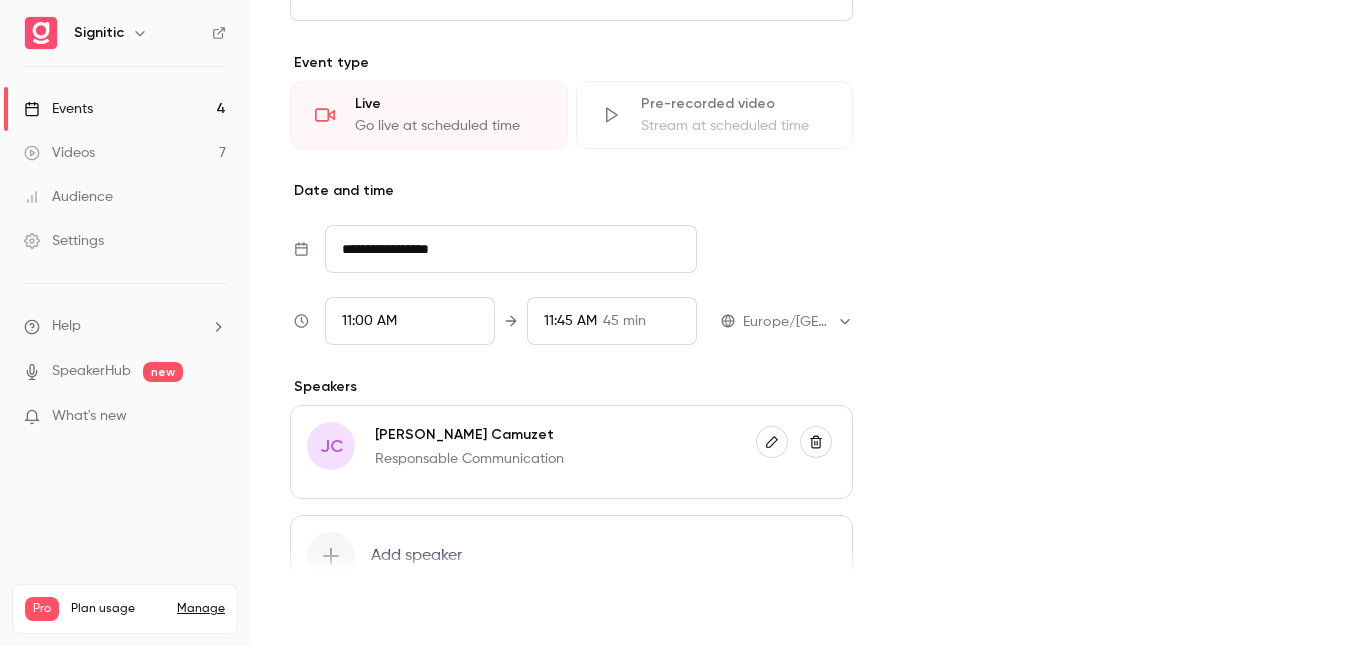 click on "Save" at bounding box center (326, 610) 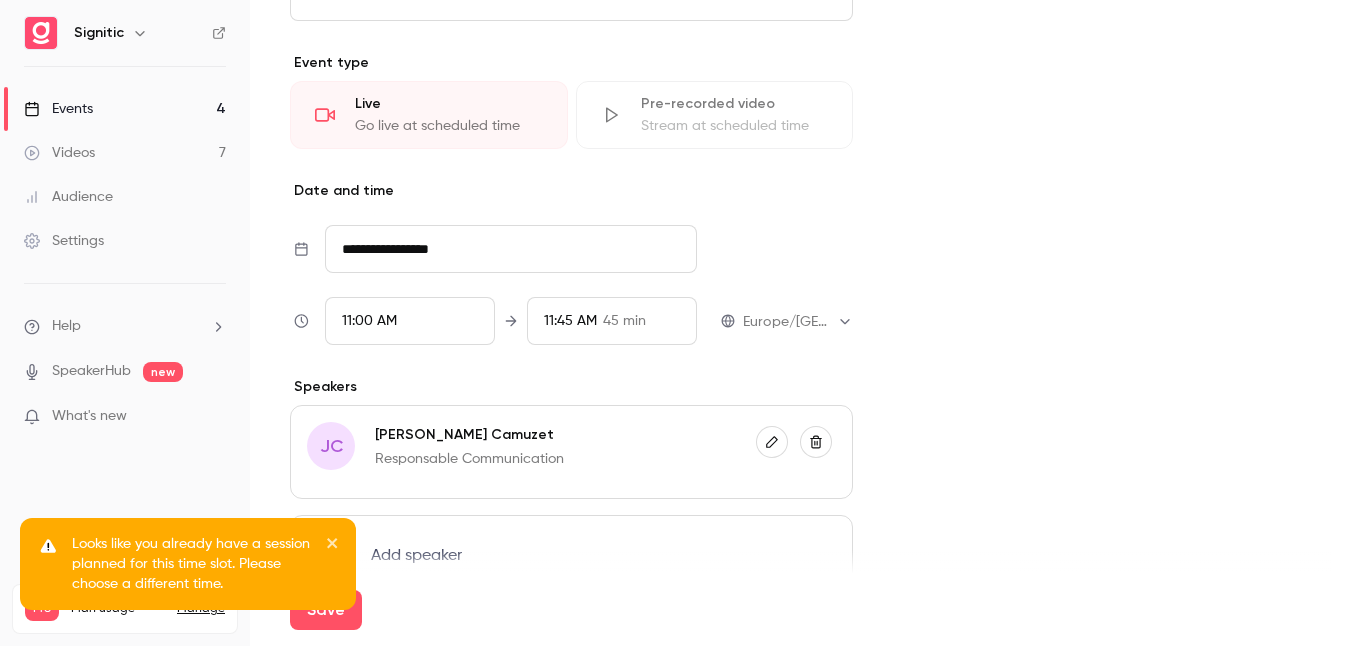 click on "Events" at bounding box center [58, 109] 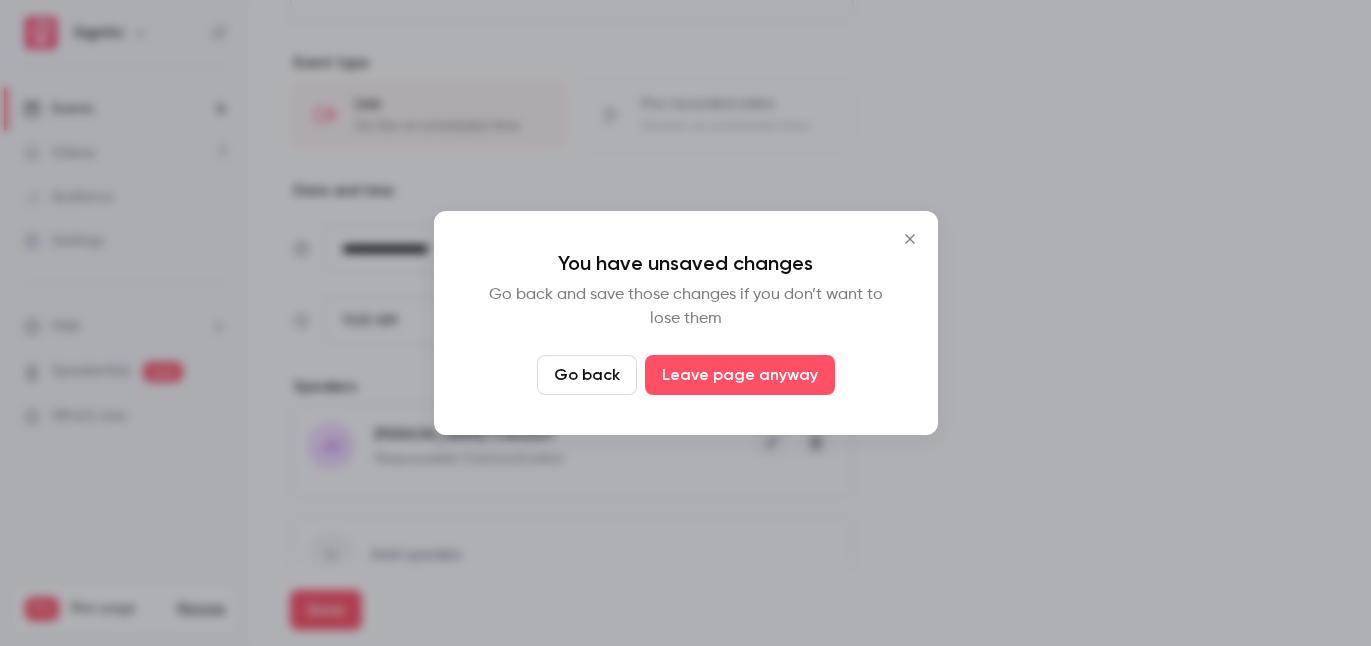 click on "Go back" at bounding box center (587, 375) 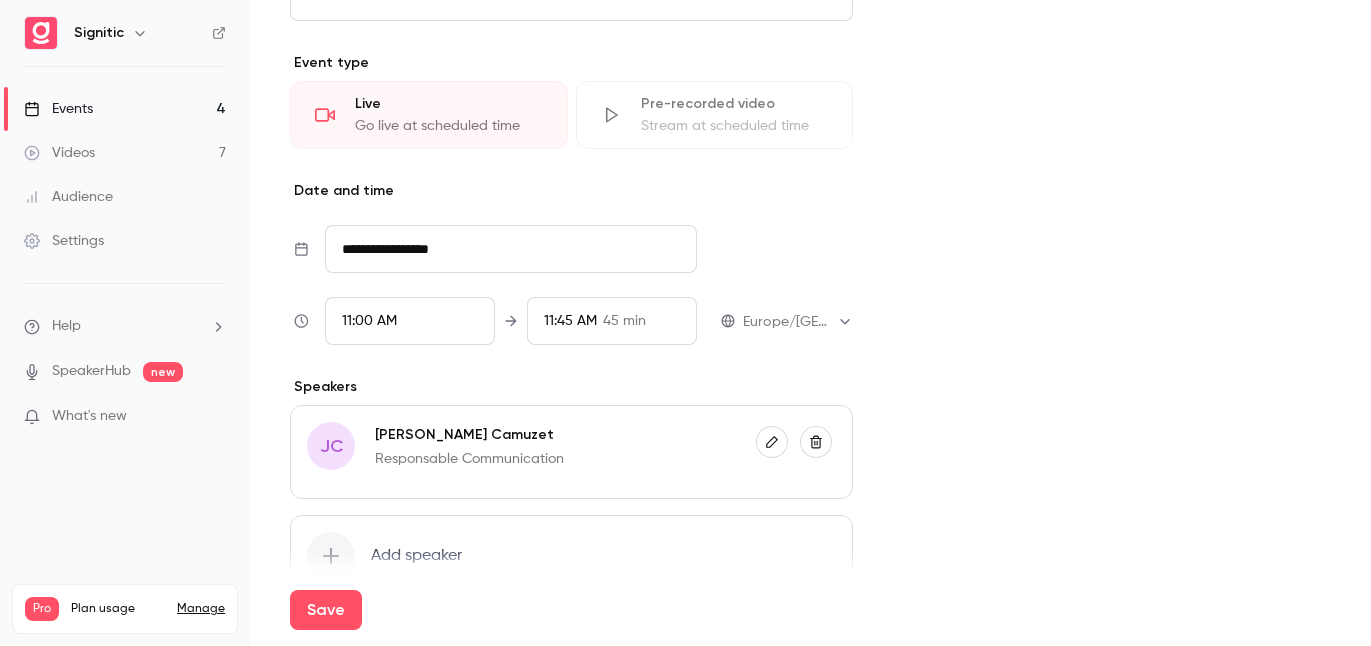 click on "Events 4" at bounding box center (125, 109) 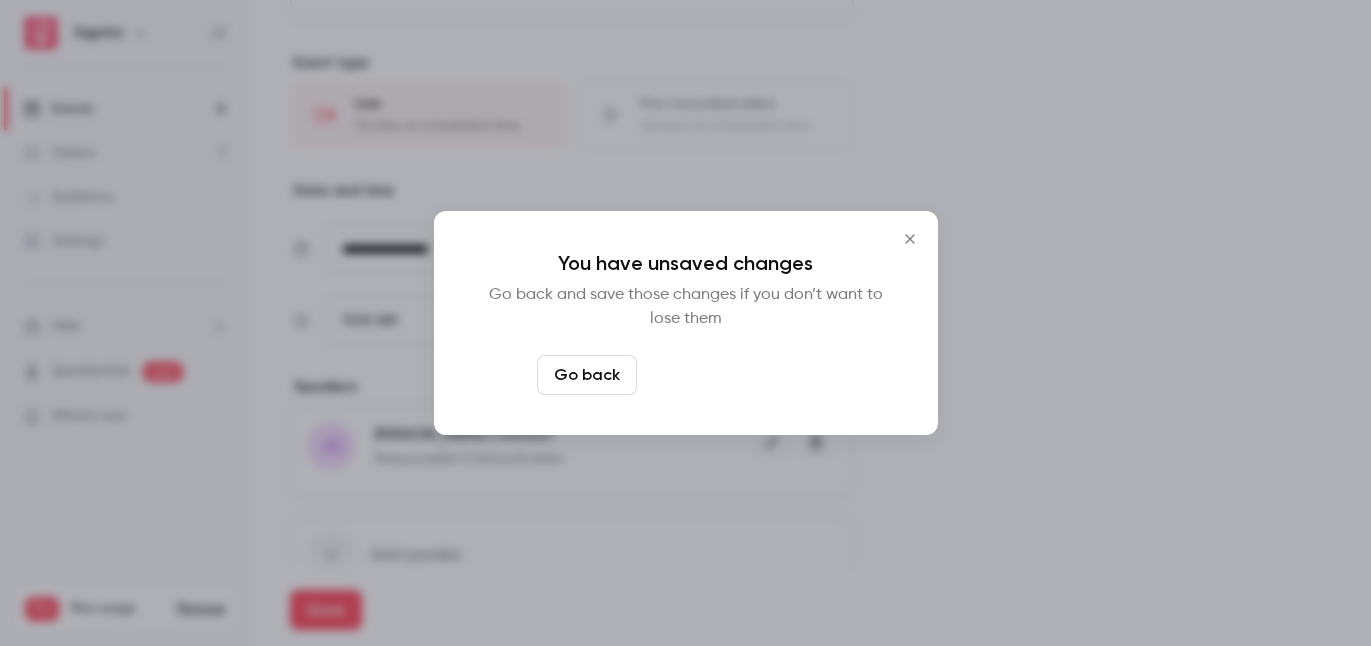 click on "Leave page anyway" at bounding box center [740, 375] 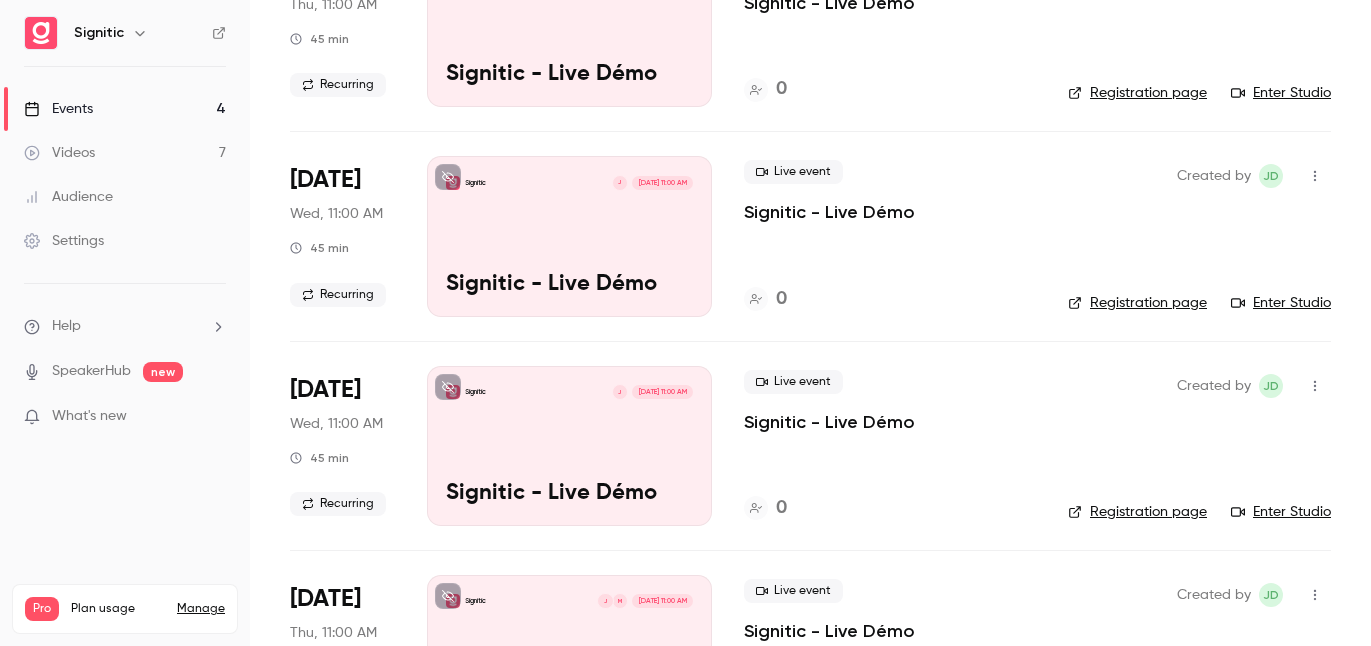 scroll, scrollTop: 210, scrollLeft: 0, axis: vertical 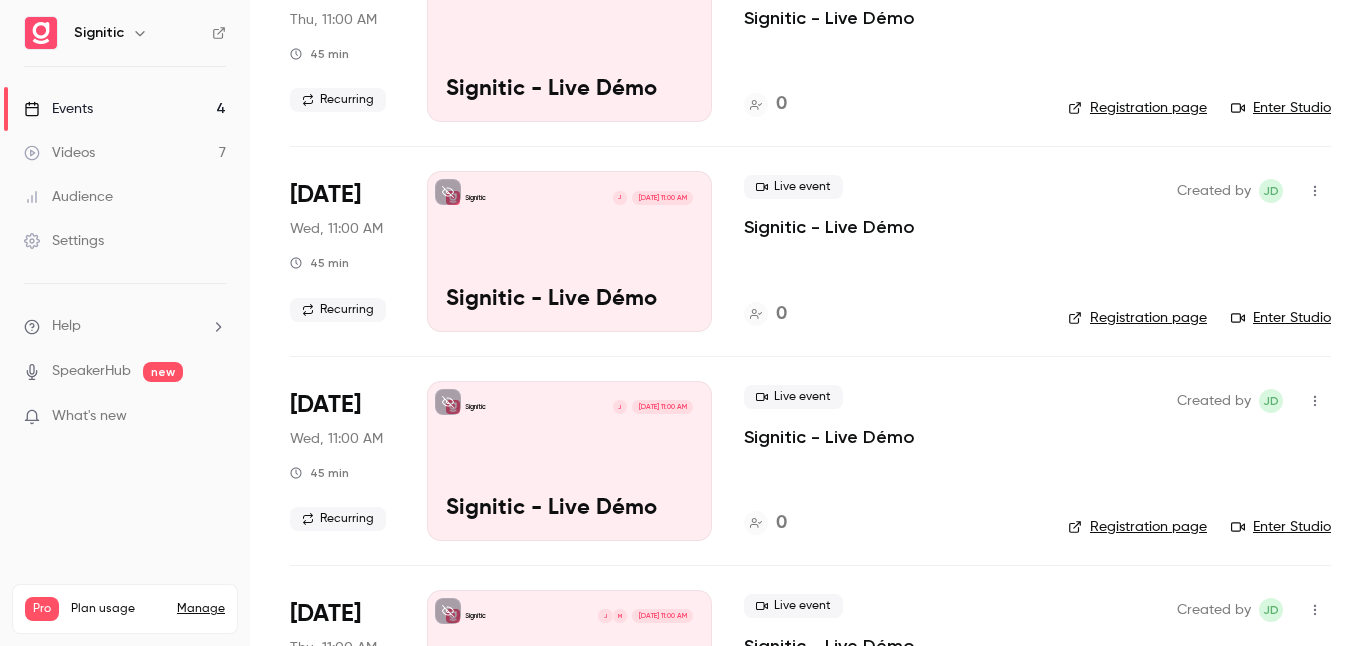 click 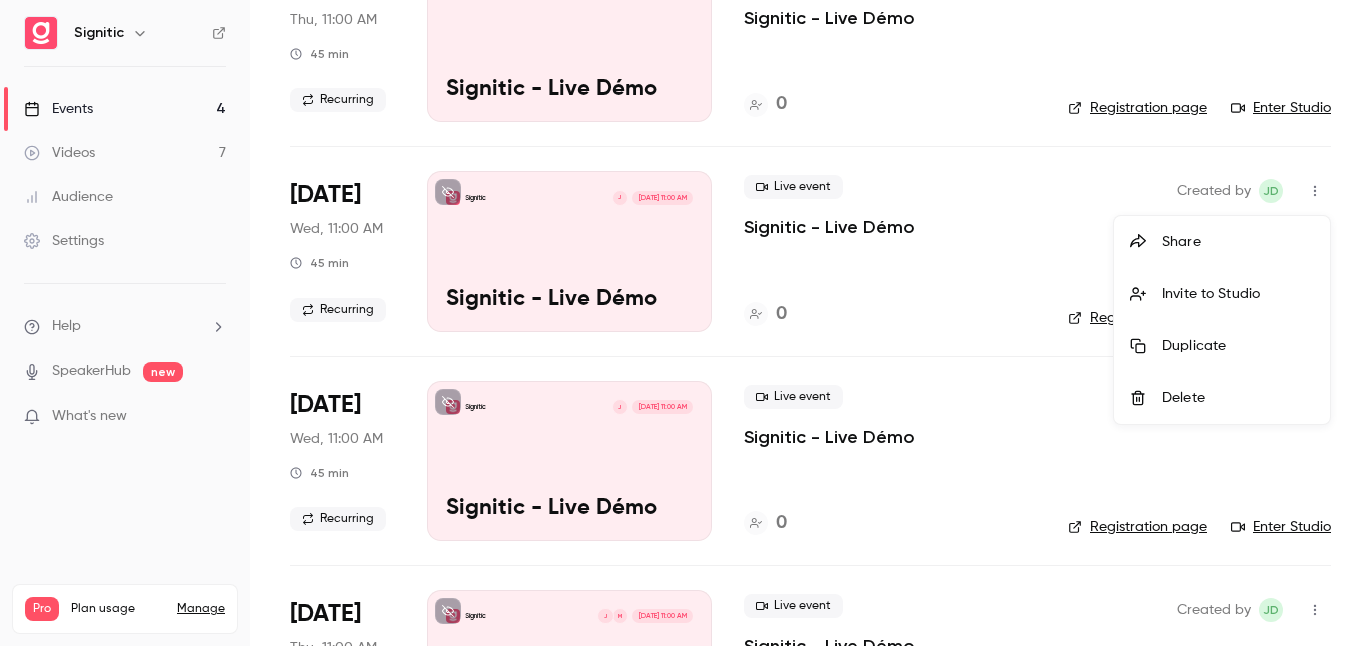 click on "Delete" at bounding box center [1222, 398] 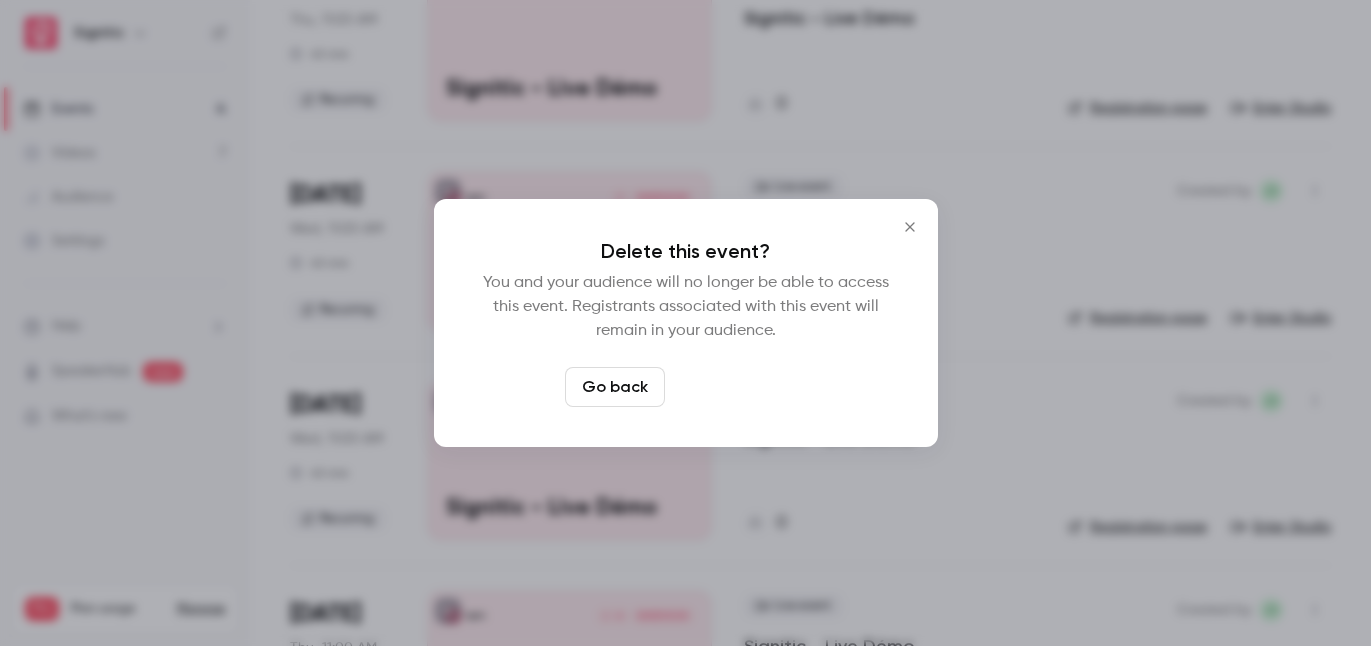 click on "Delete event" at bounding box center [740, 387] 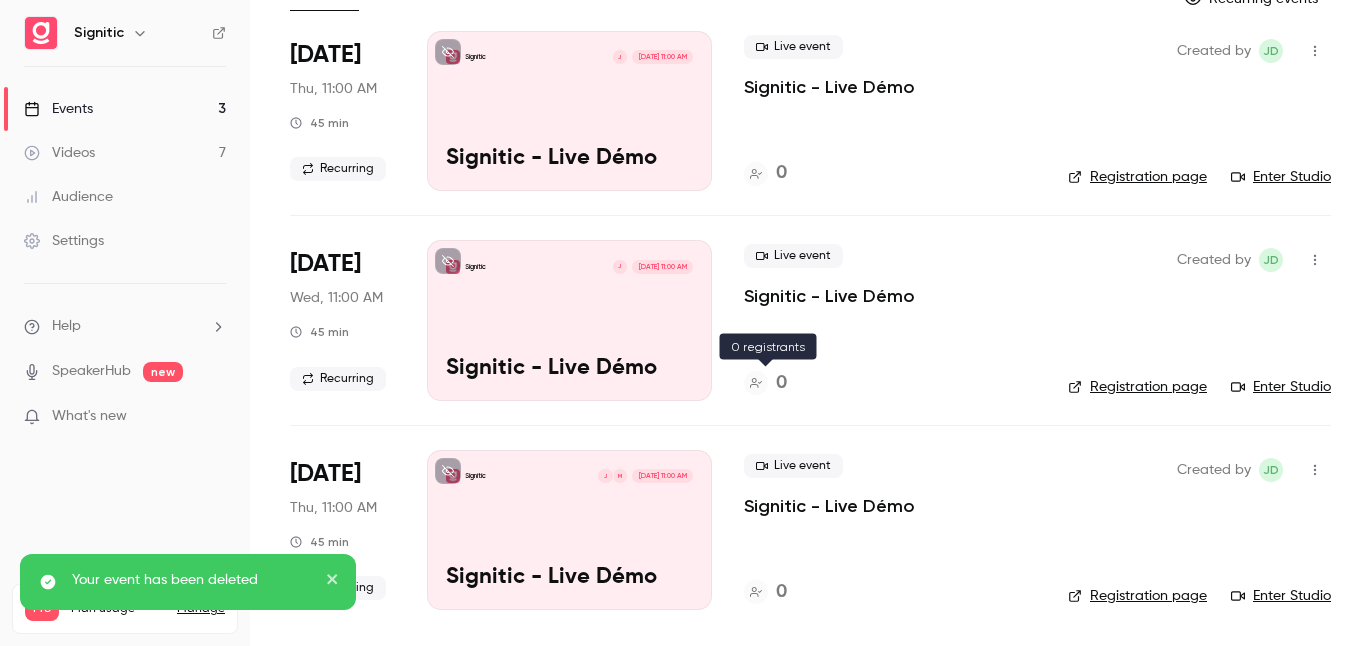scroll, scrollTop: 141, scrollLeft: 0, axis: vertical 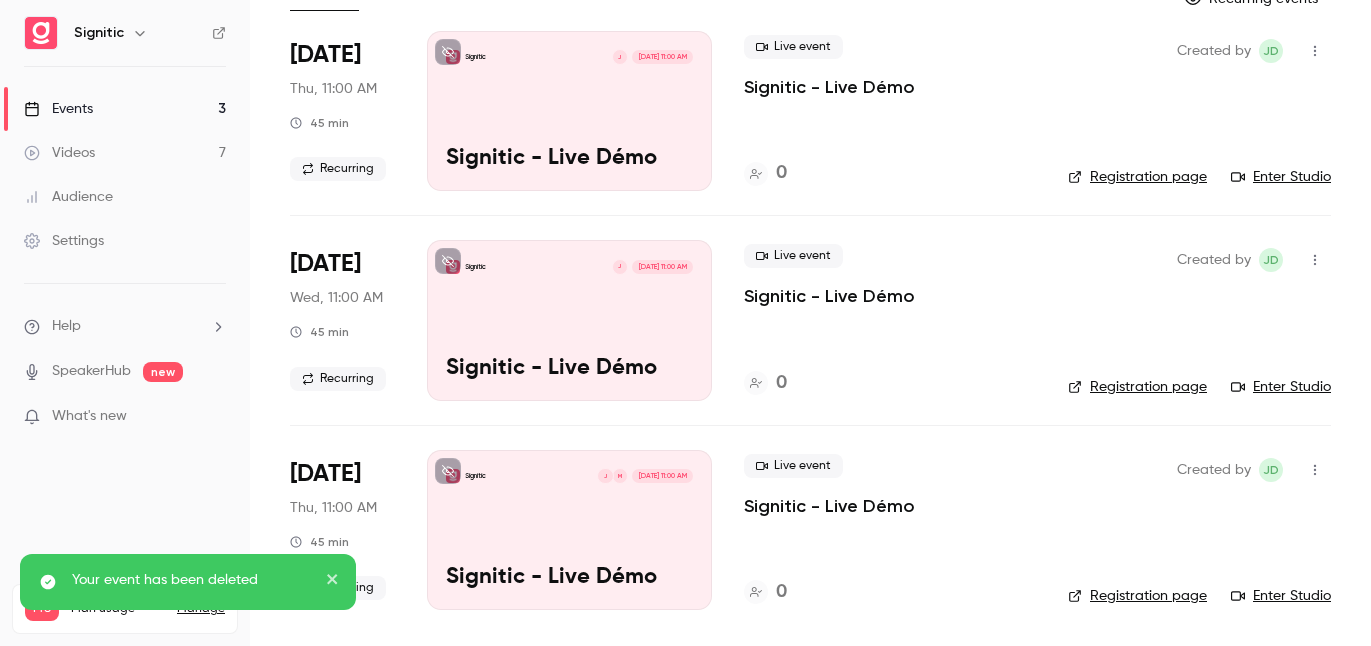 click at bounding box center (1315, 260) 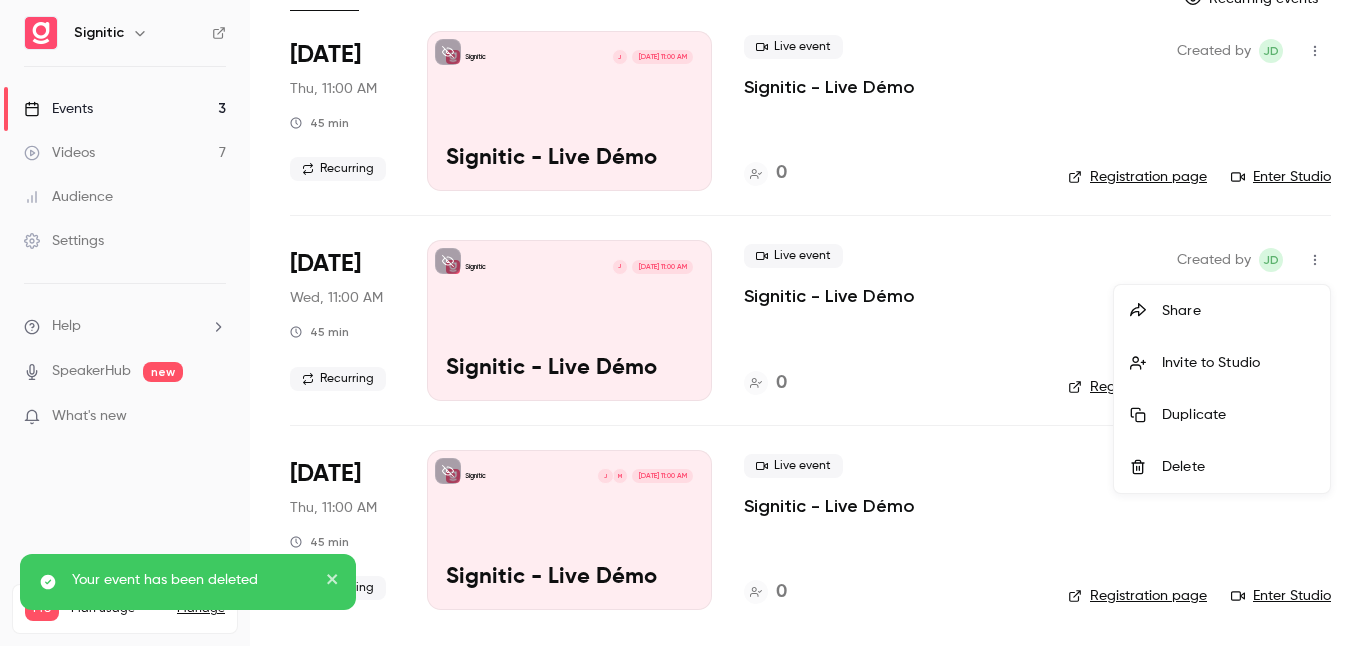 click on "Delete" at bounding box center [1238, 467] 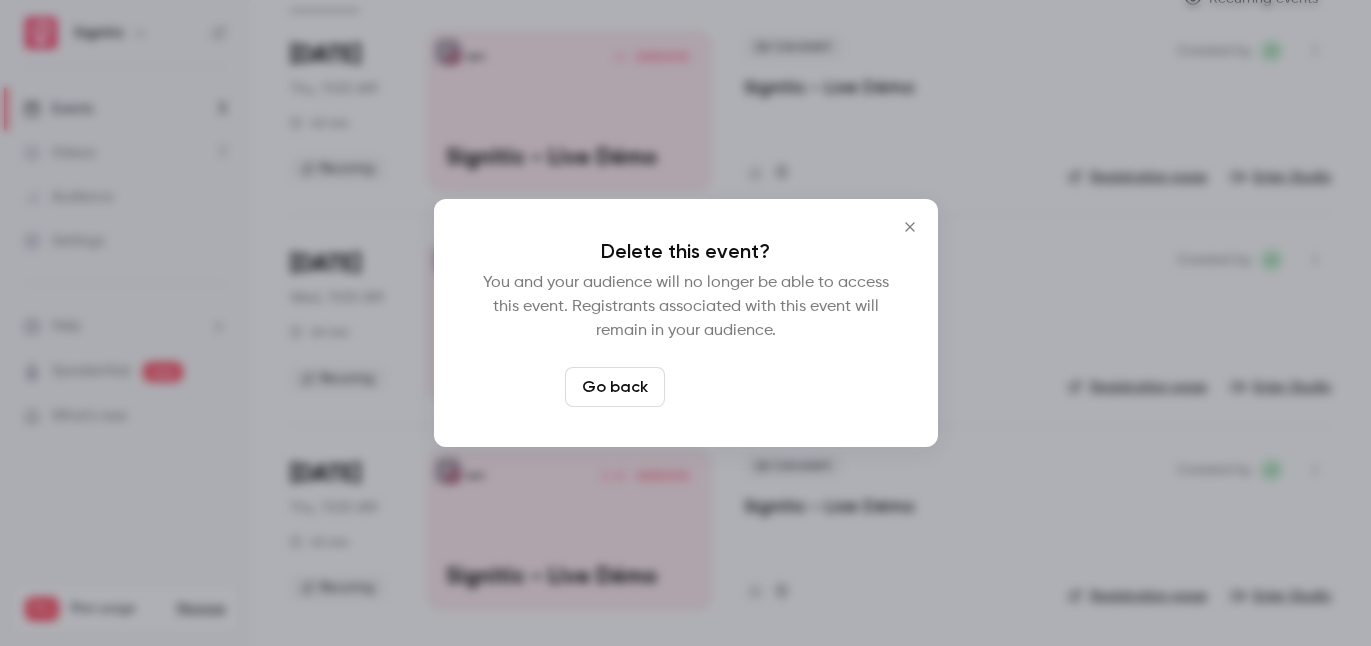 click on "Delete event" at bounding box center [740, 387] 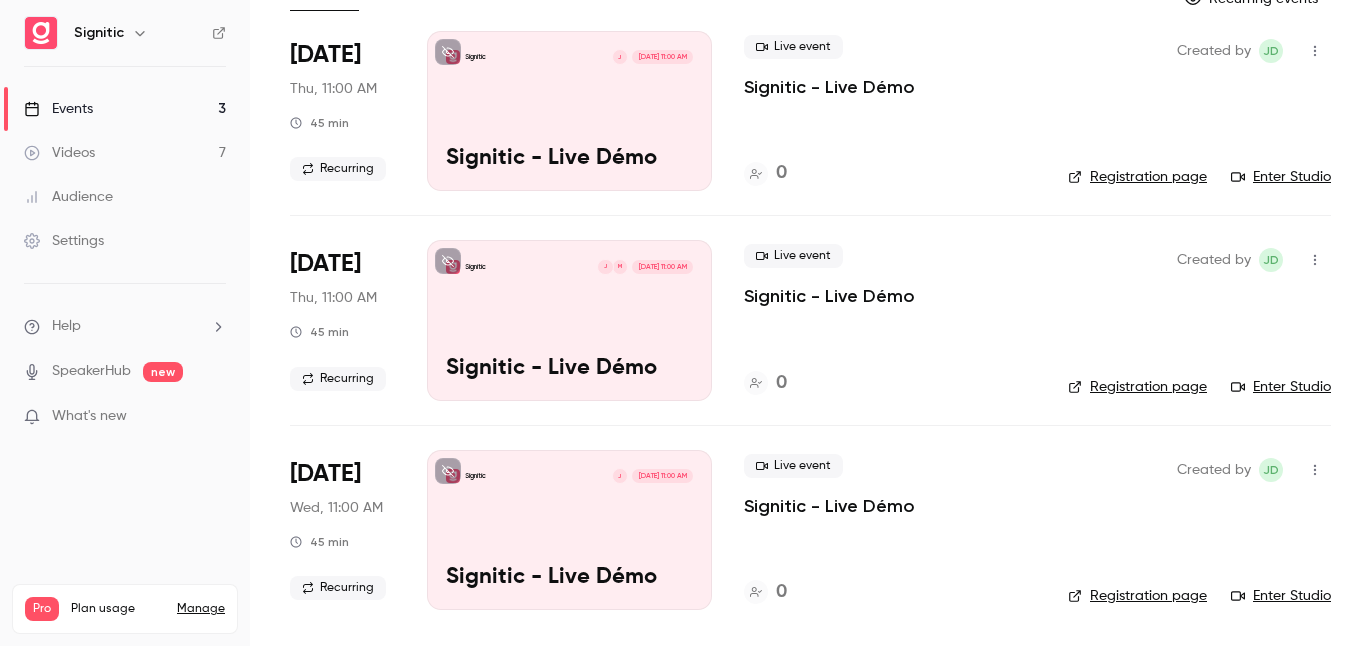click on "Signitic J Oct 1, 11:00 AM Signitic - Live Démo" at bounding box center [569, 530] 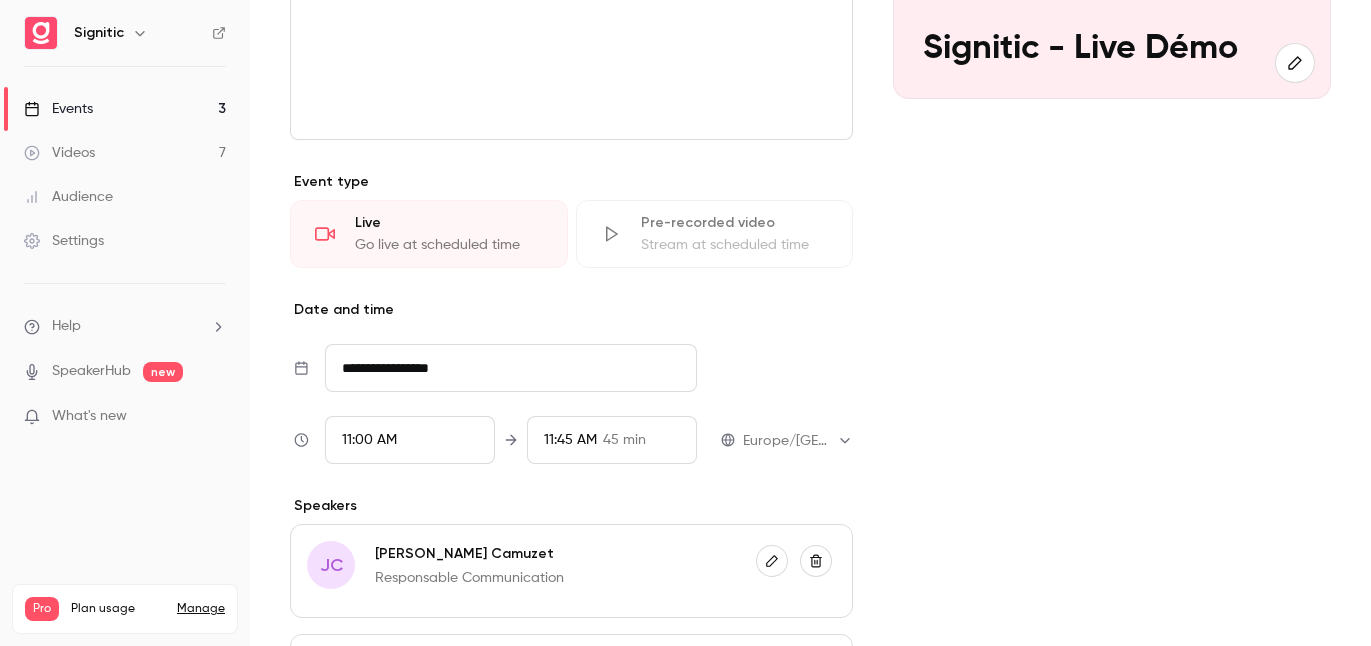 scroll, scrollTop: 438, scrollLeft: 0, axis: vertical 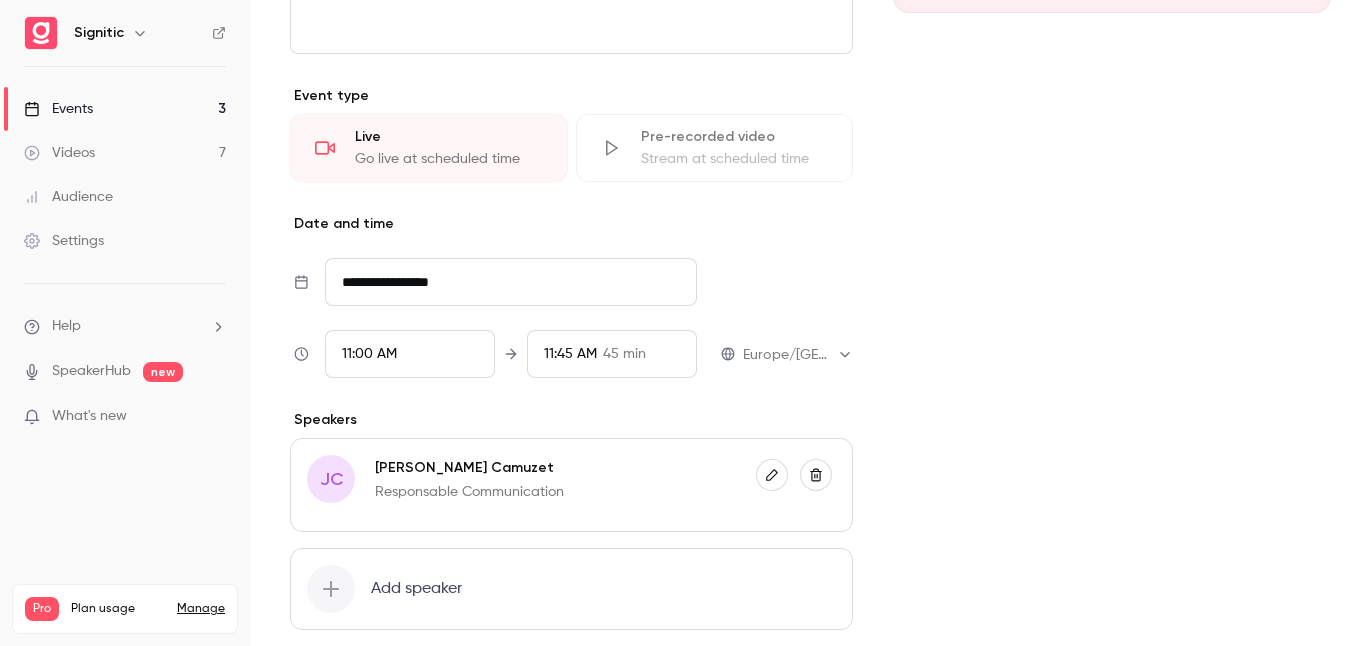 click on "**********" at bounding box center (511, 282) 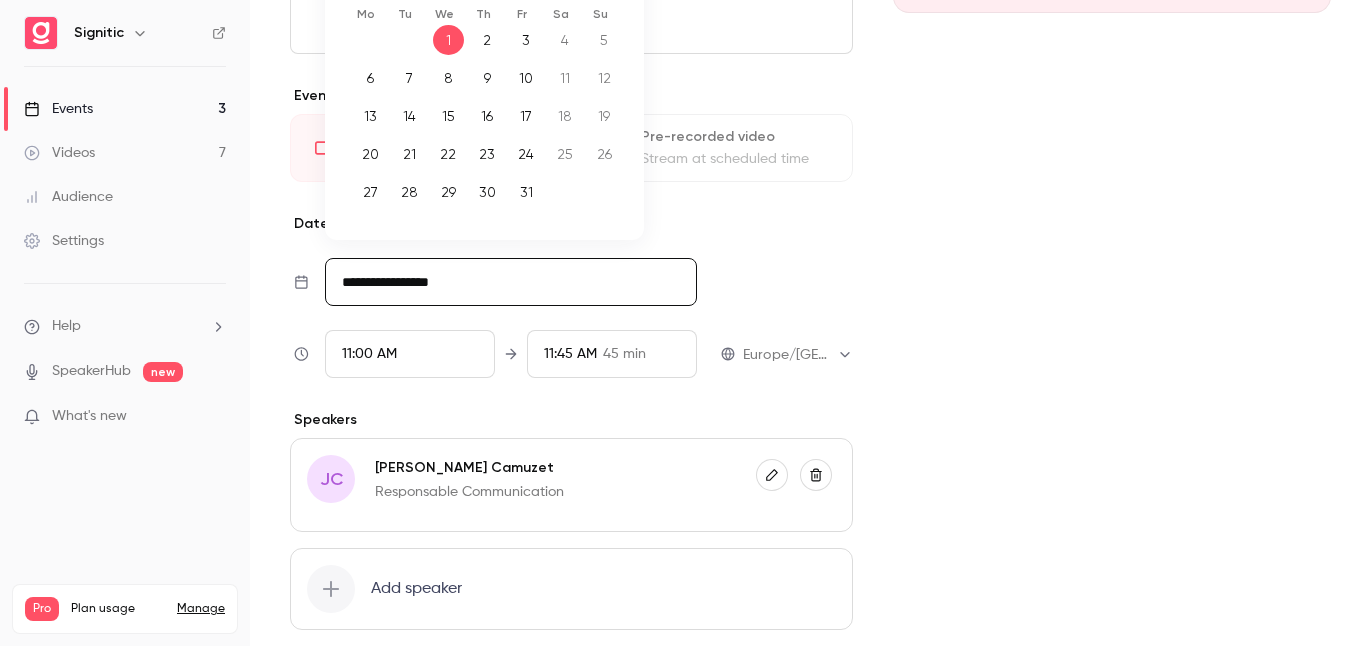 click on "2" at bounding box center [487, 40] 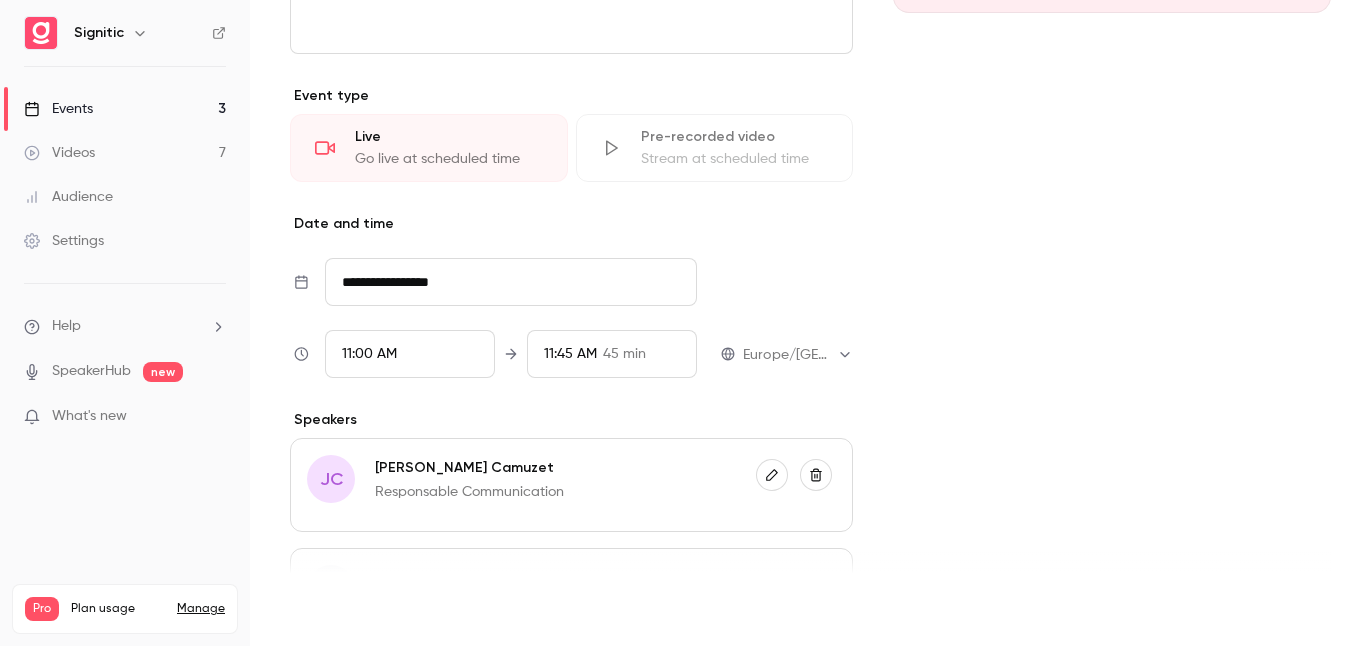 click on "Save" at bounding box center (326, 610) 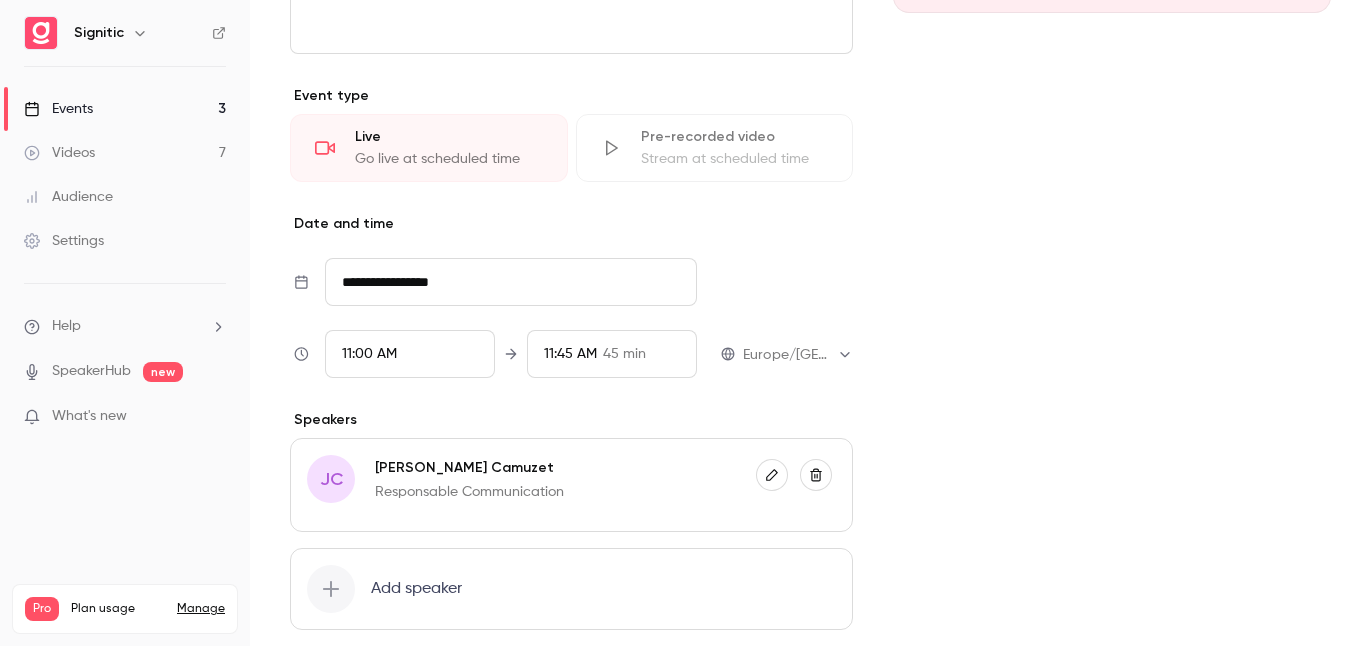 type on "**********" 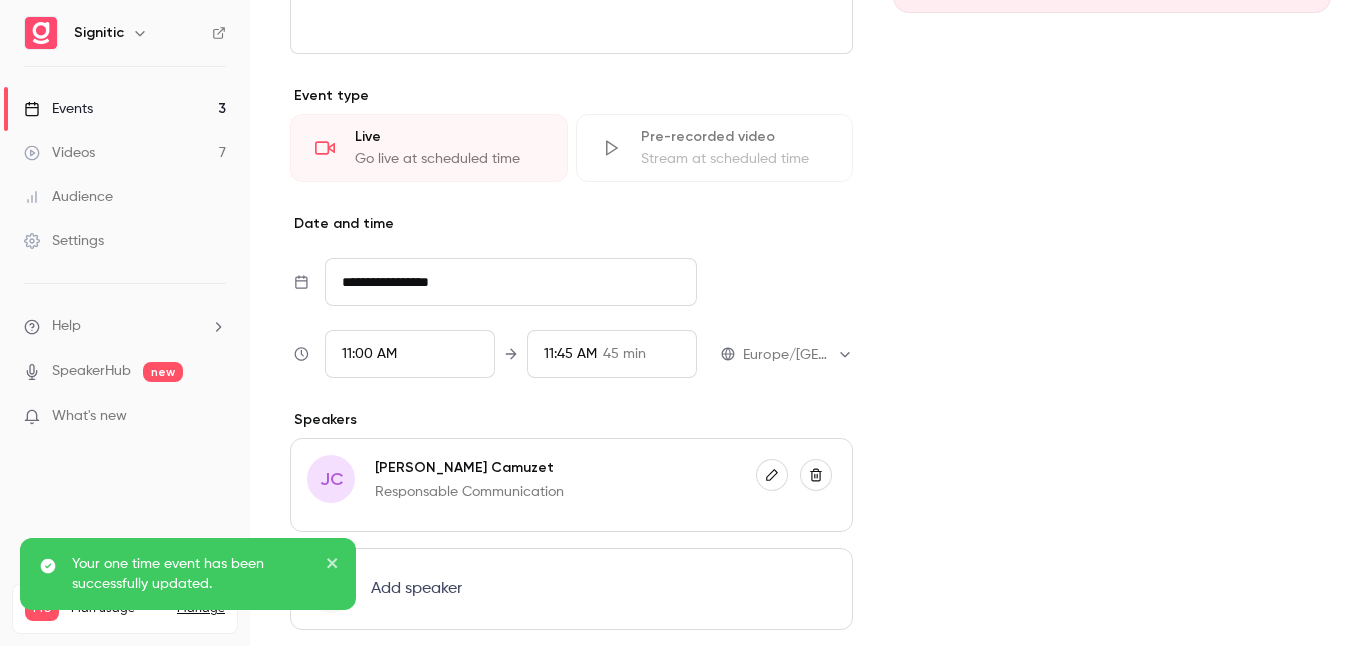 click on "Events" at bounding box center [58, 109] 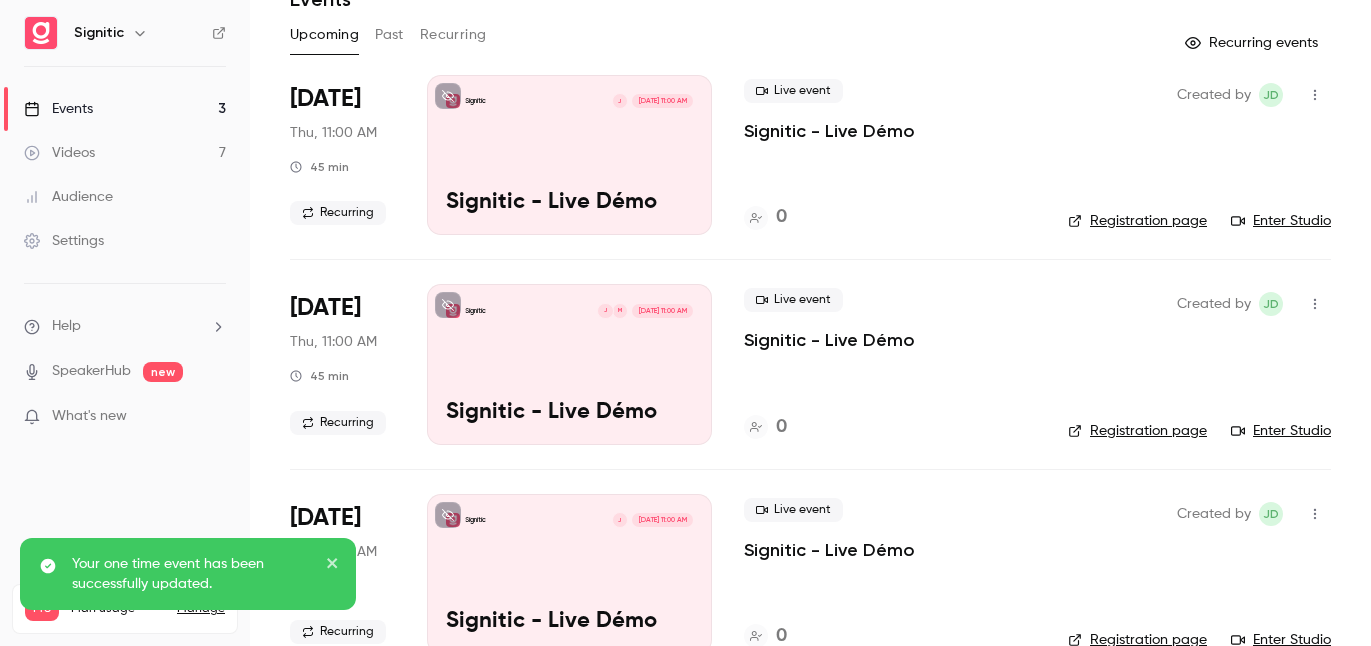 scroll, scrollTop: 141, scrollLeft: 0, axis: vertical 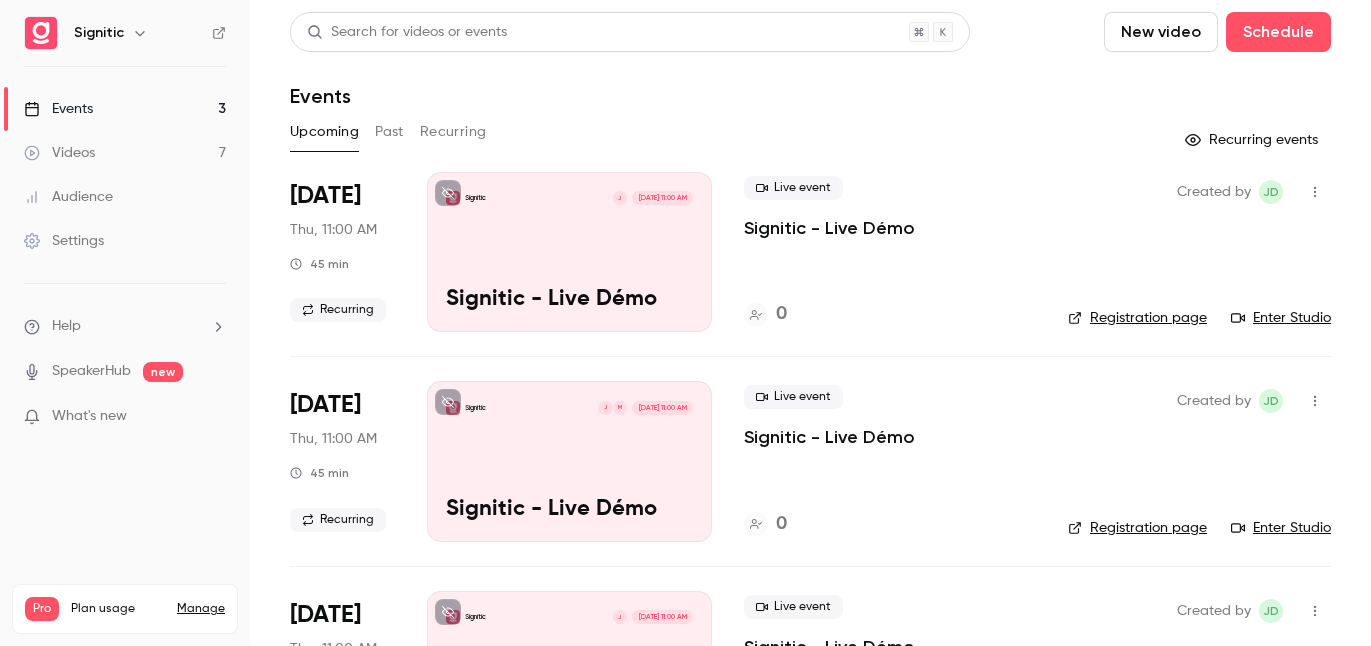 click on "Registration page" at bounding box center [1137, 318] 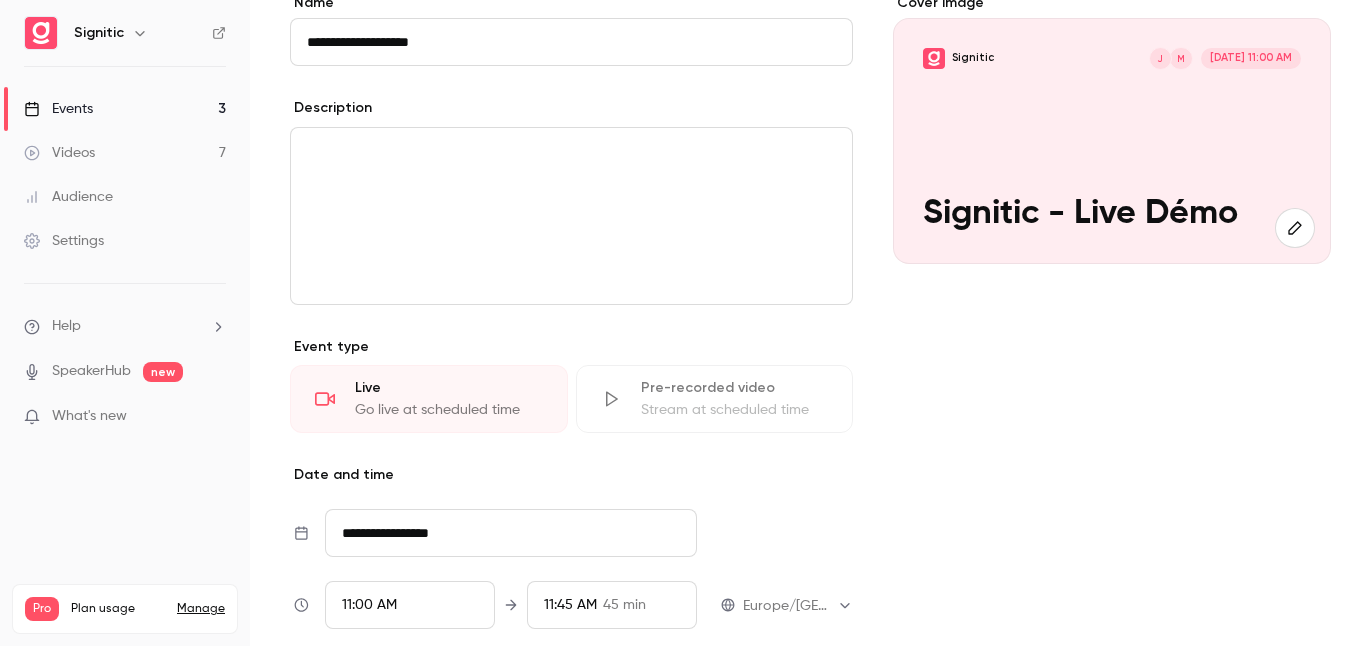 scroll, scrollTop: 0, scrollLeft: 0, axis: both 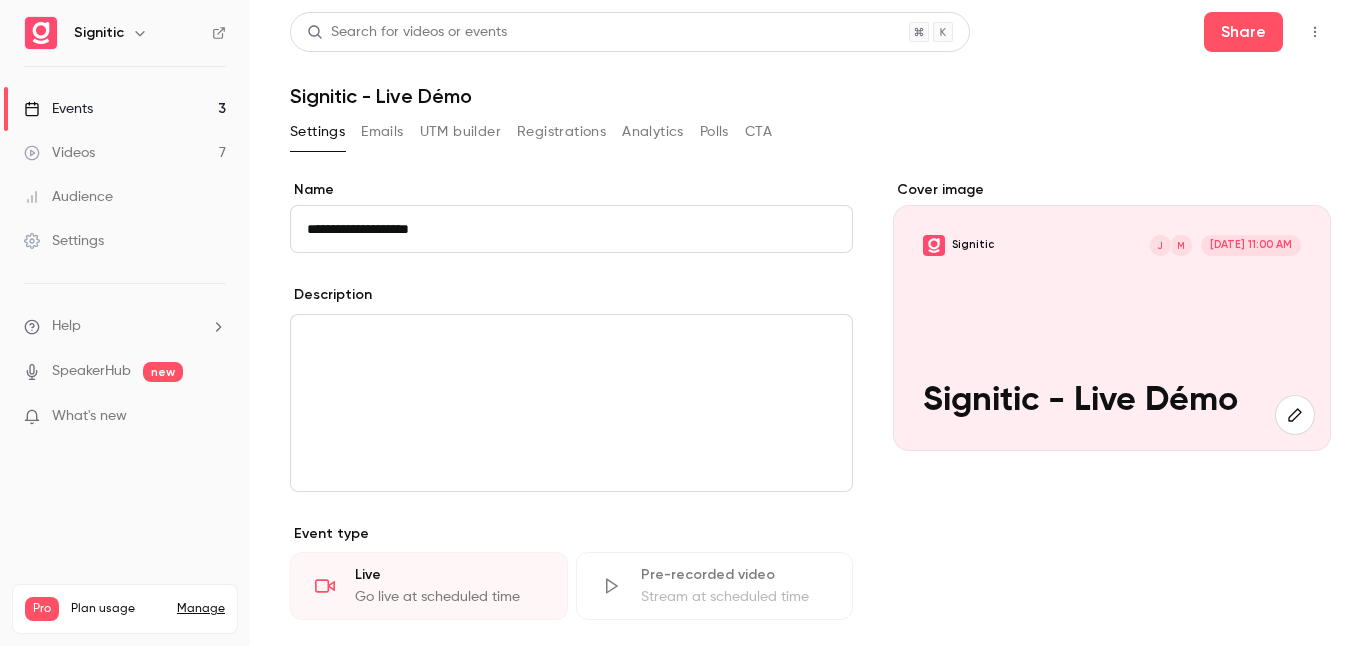 click on "Events" at bounding box center (58, 109) 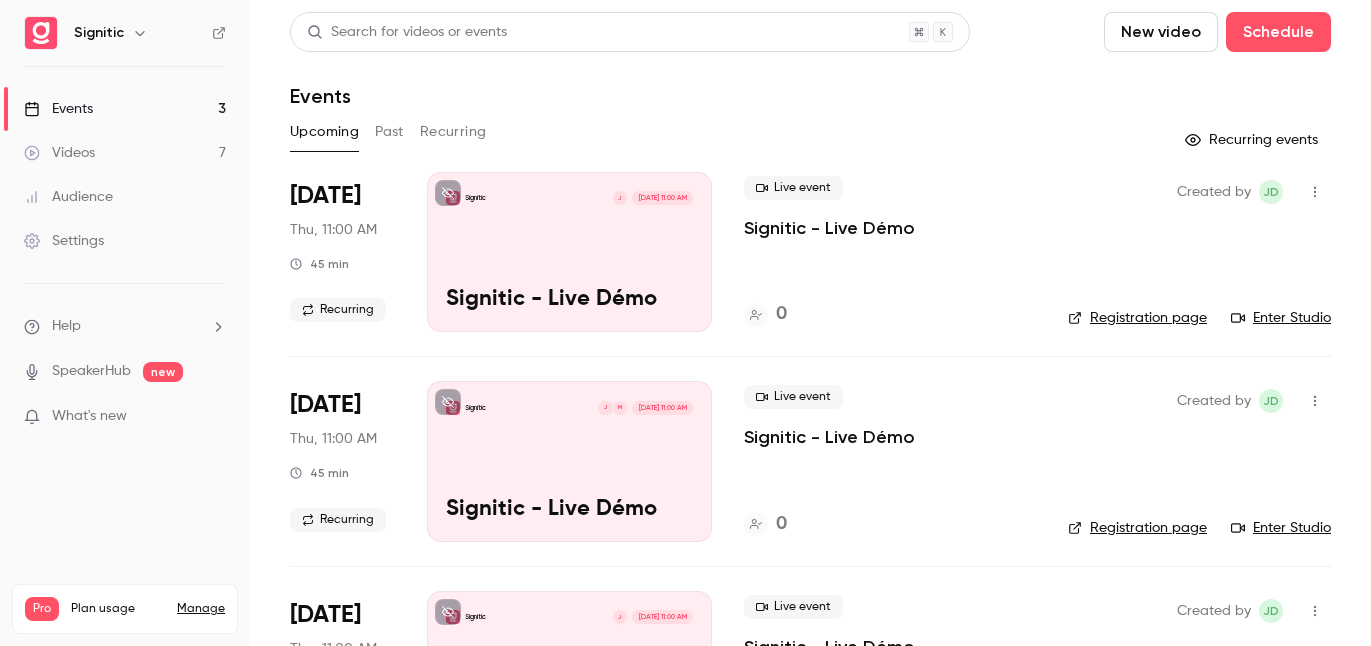 click on "Registration page" at bounding box center [1137, 528] 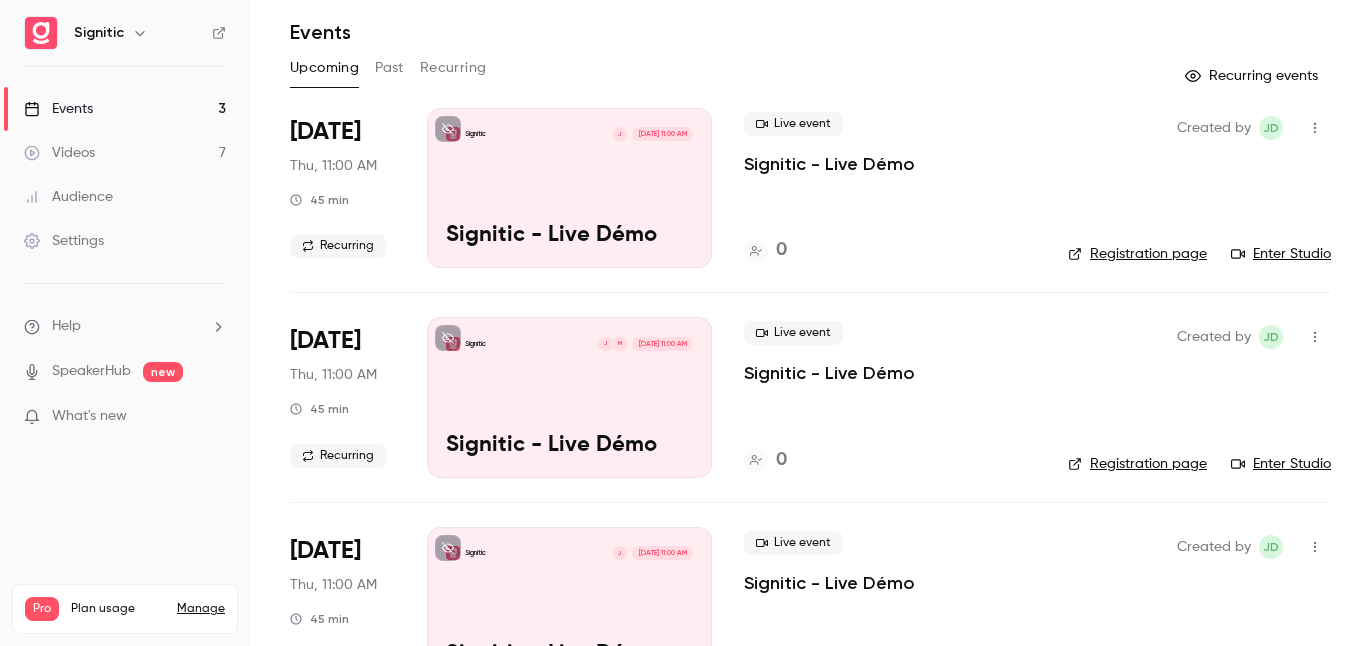 scroll, scrollTop: 141, scrollLeft: 0, axis: vertical 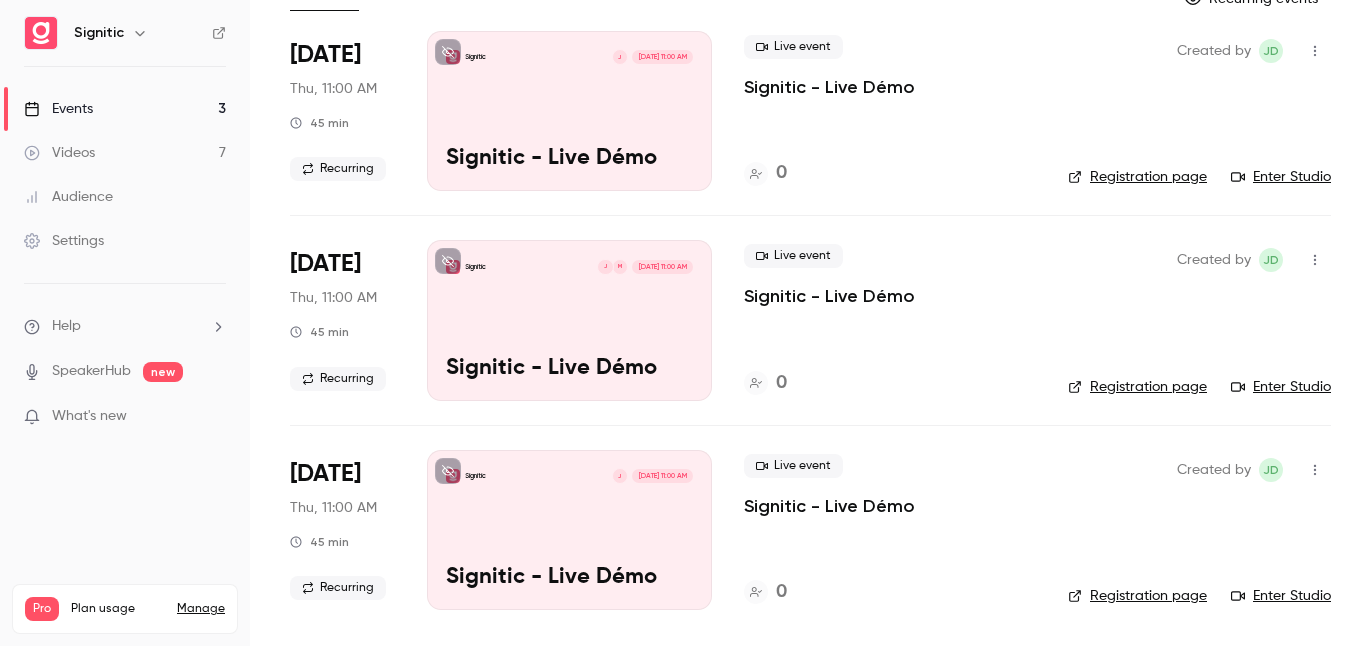 click on "Registration page" at bounding box center [1137, 596] 